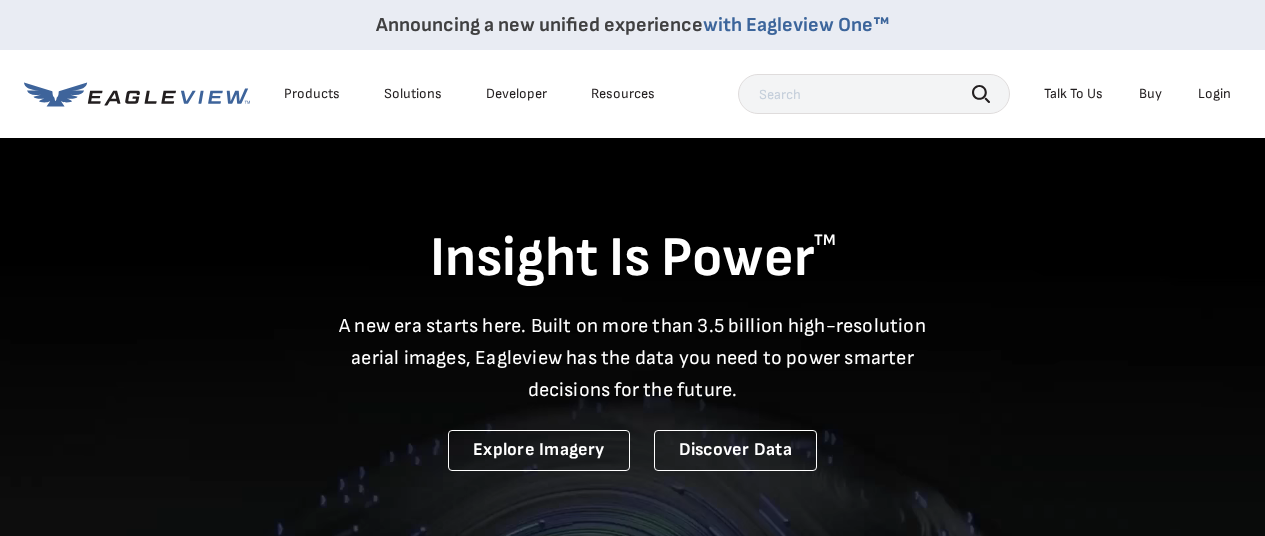 scroll, scrollTop: 0, scrollLeft: 0, axis: both 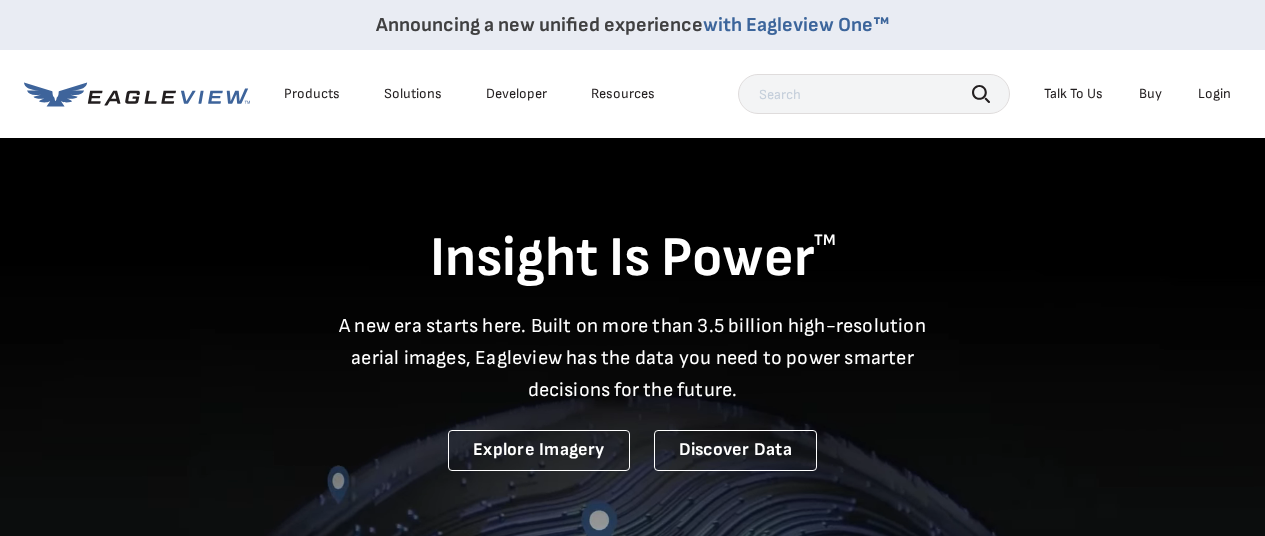 click on "Login" at bounding box center (1214, 94) 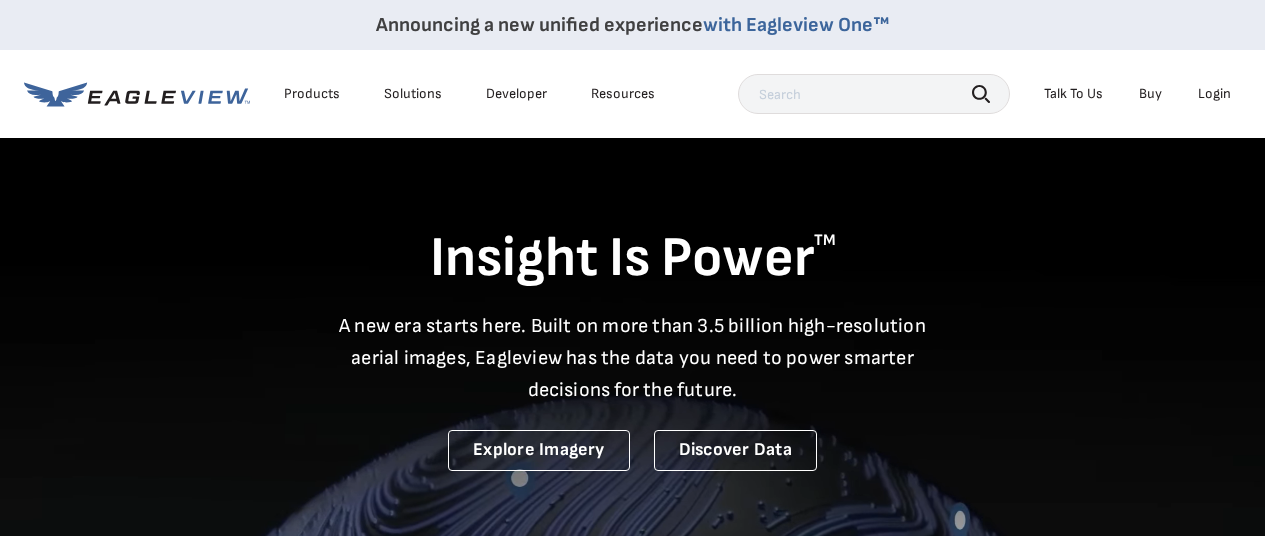 click on "Login" at bounding box center [1214, 94] 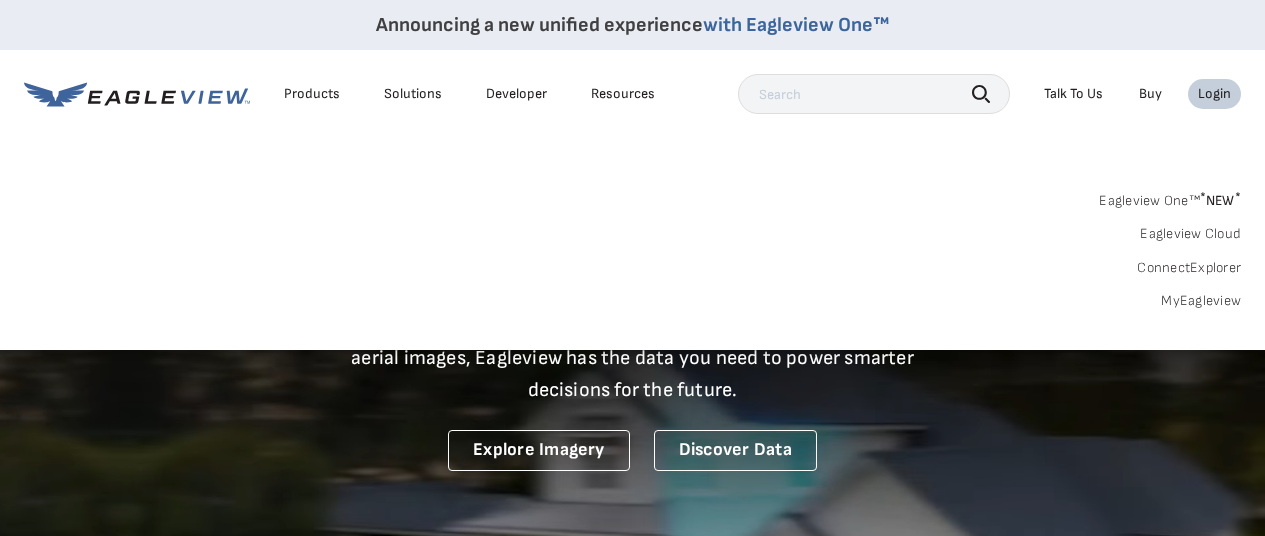 click on "MyEagleview" at bounding box center [1201, 301] 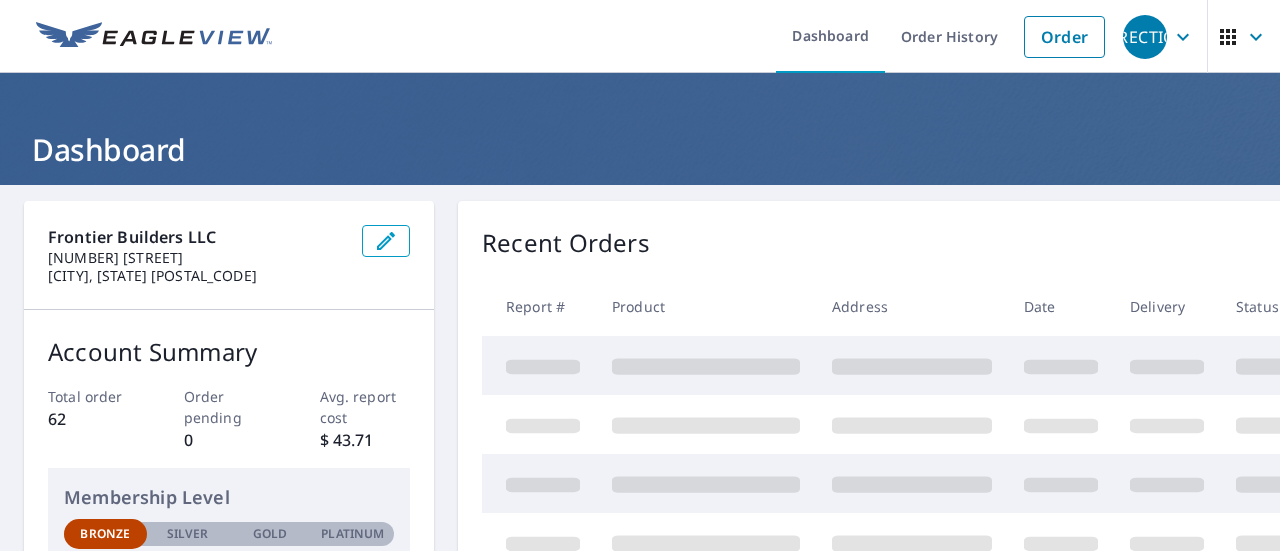 scroll, scrollTop: 0, scrollLeft: 0, axis: both 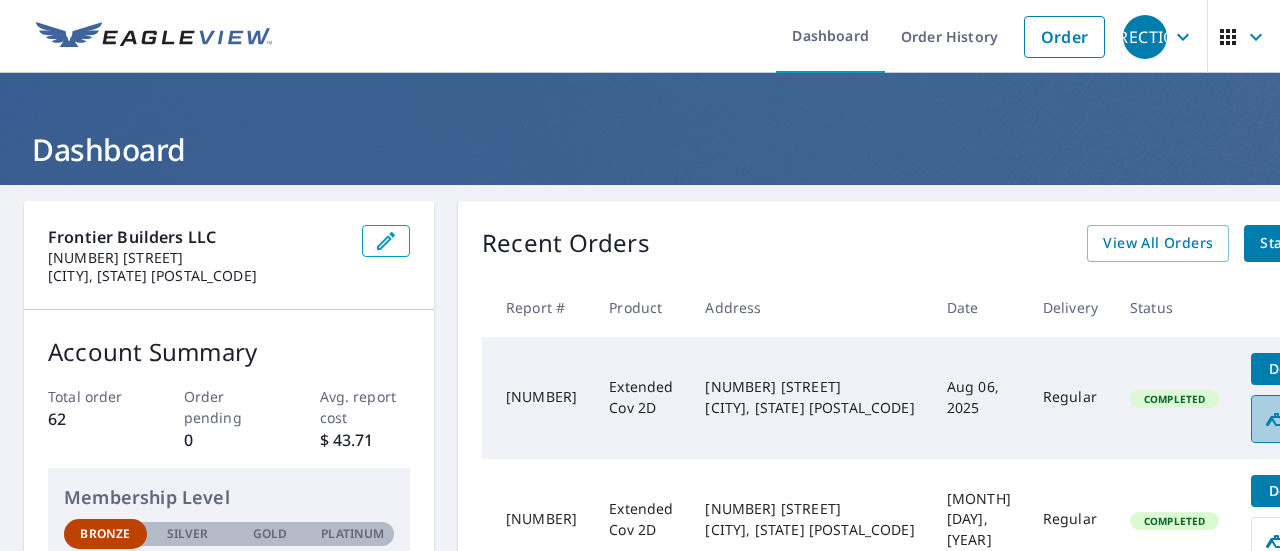 click on "Edit Pitch" at bounding box center (1313, 419) 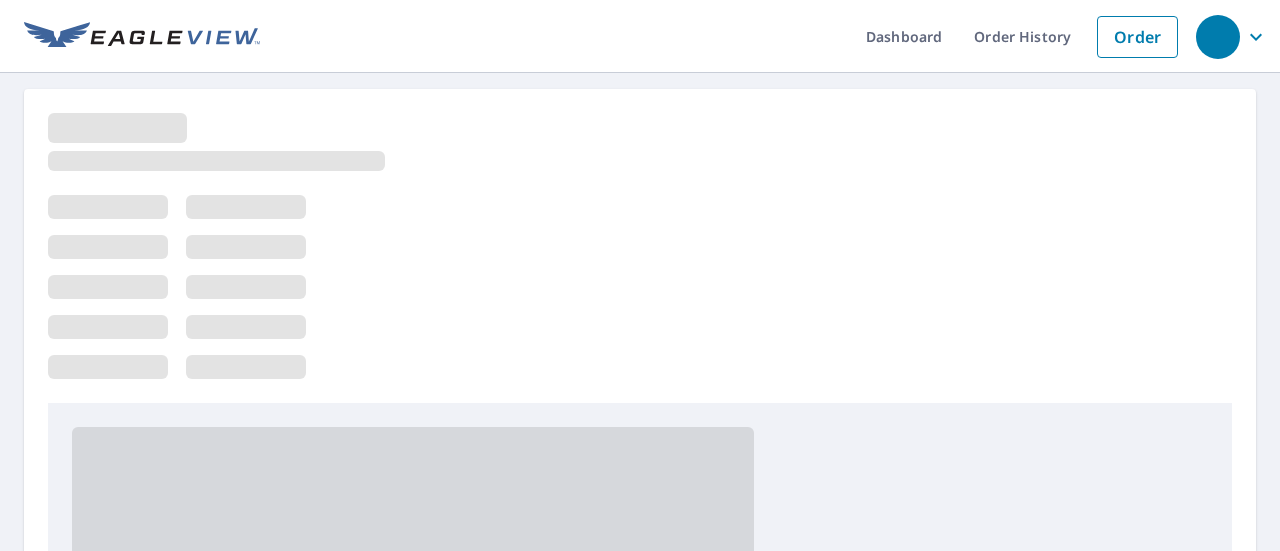 scroll, scrollTop: 0, scrollLeft: 0, axis: both 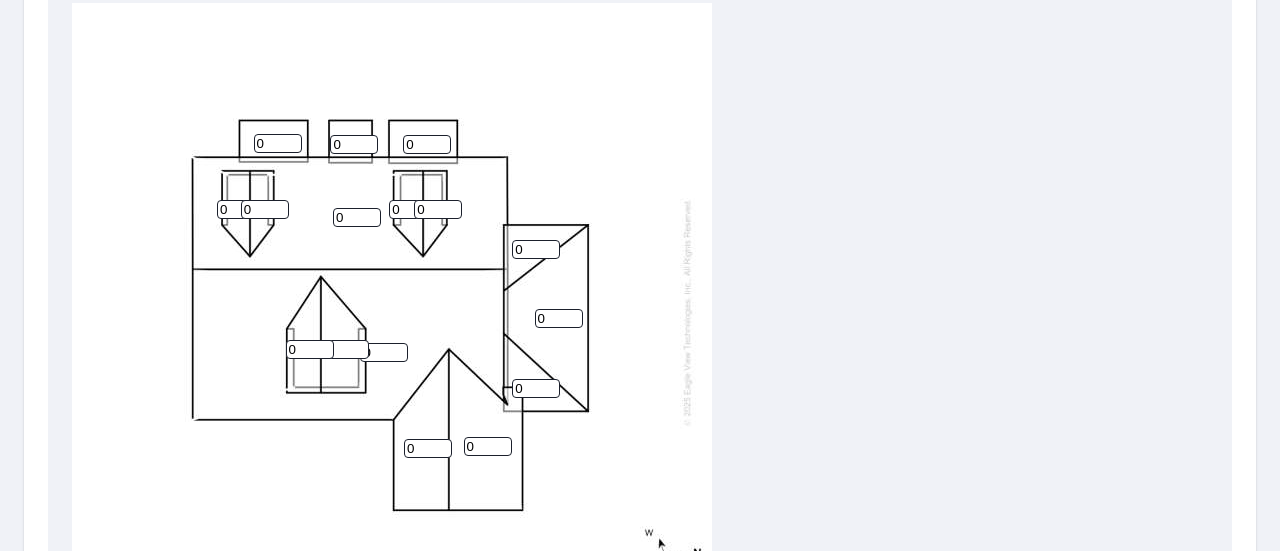 click on "0" at bounding box center (310, 349) 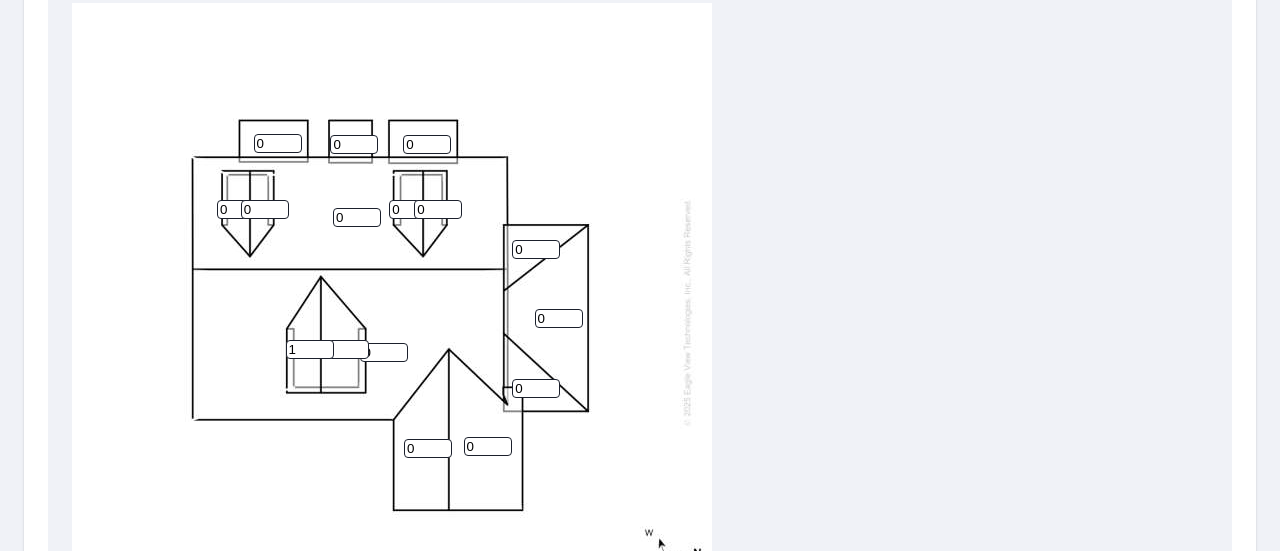 click on "1" at bounding box center (310, 349) 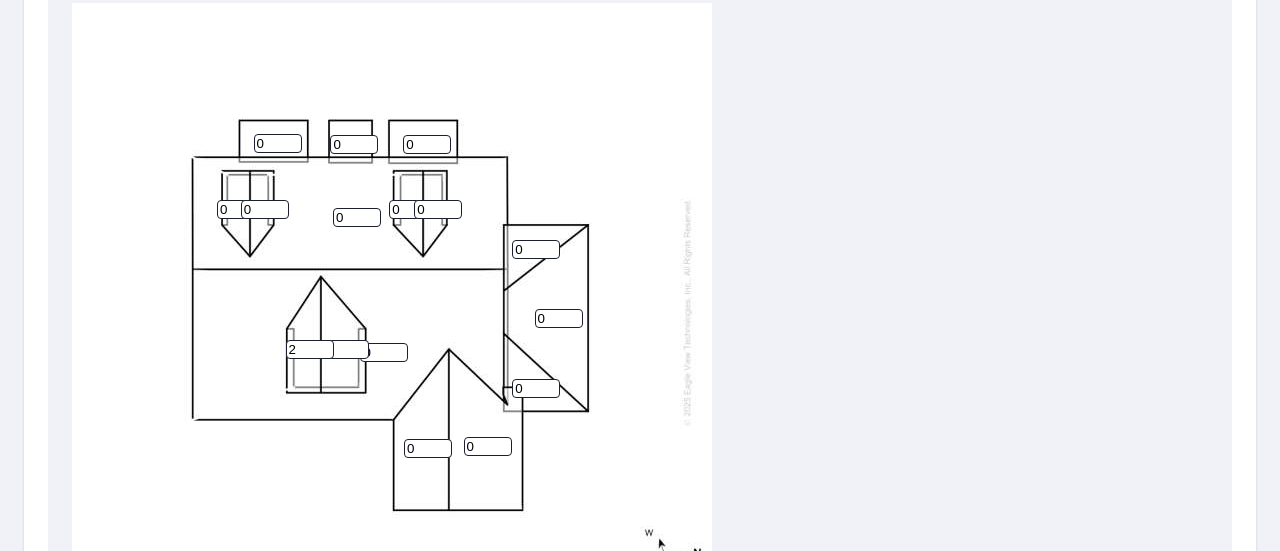 click on "2" at bounding box center (310, 349) 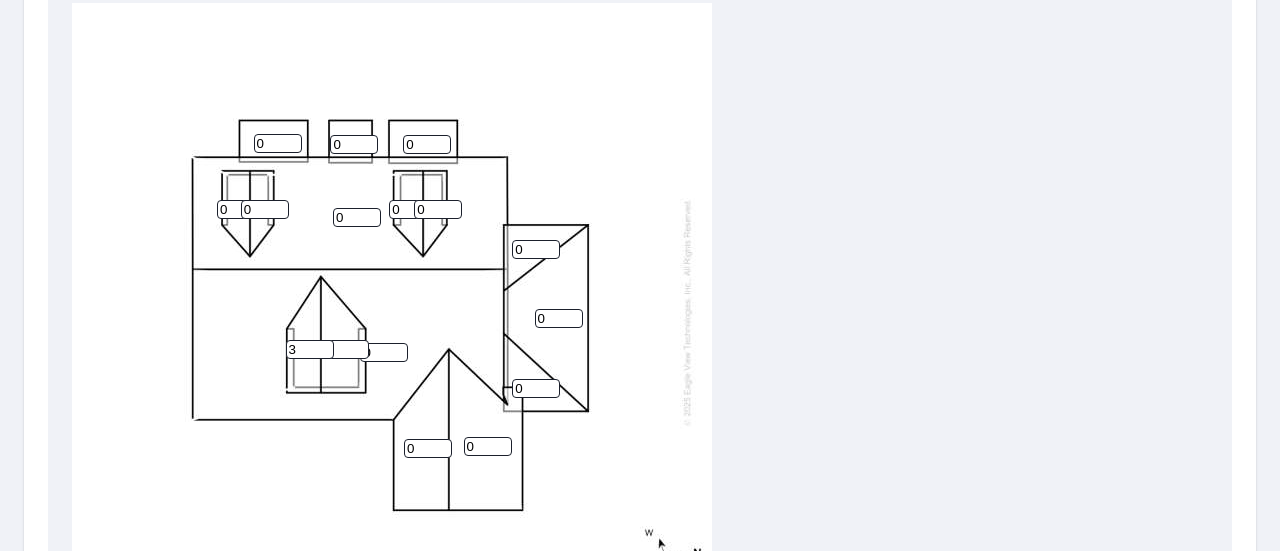 click on "3" at bounding box center (310, 349) 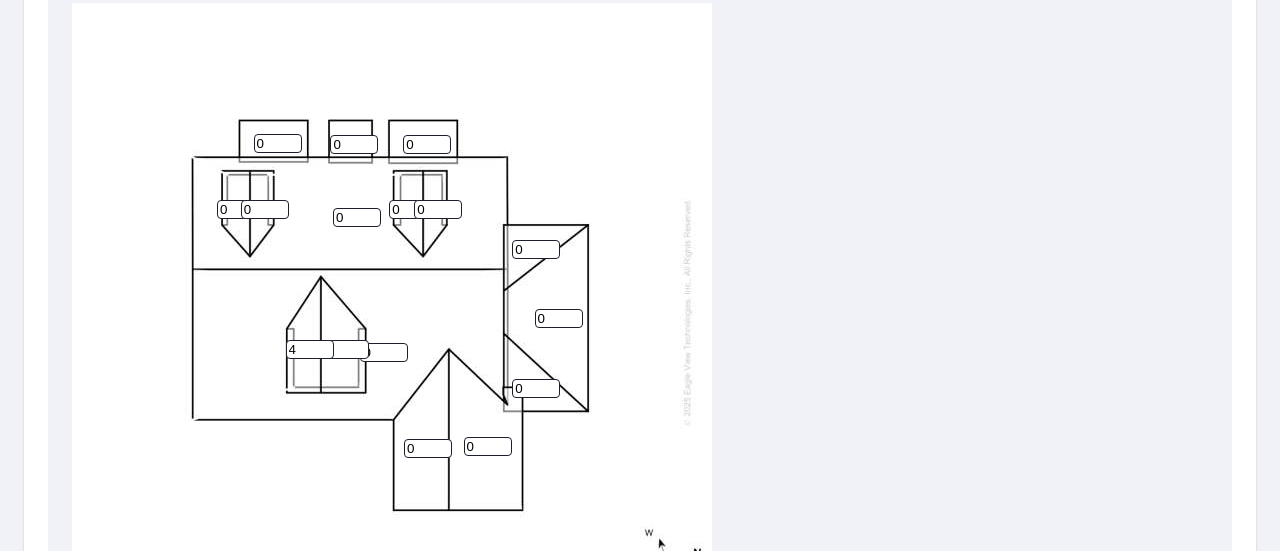 click on "4" at bounding box center [310, 349] 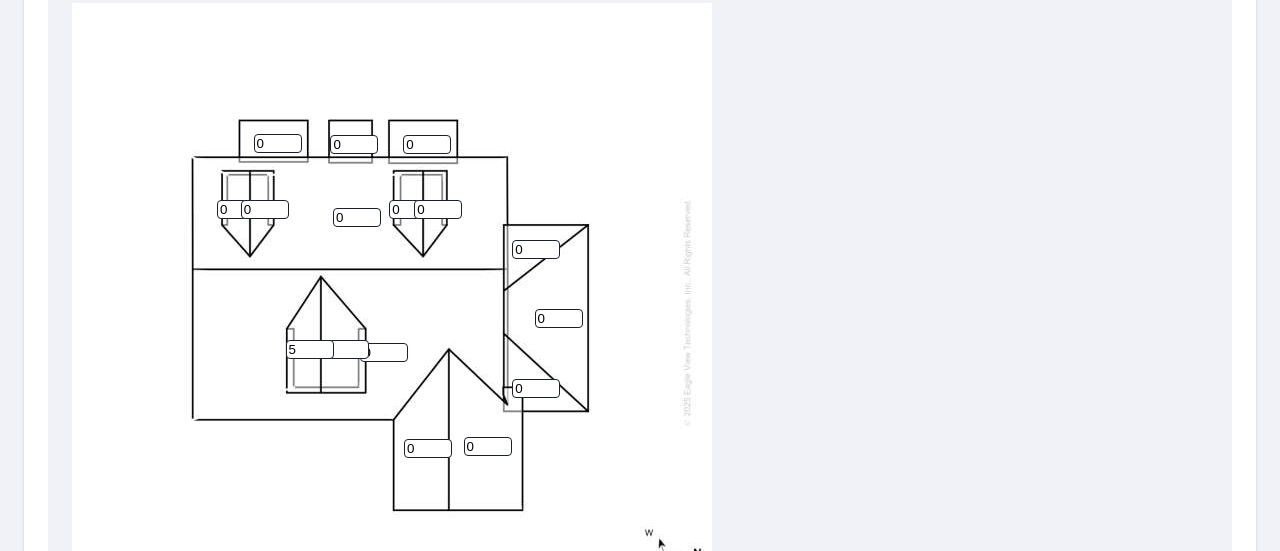 click on "5" at bounding box center [310, 349] 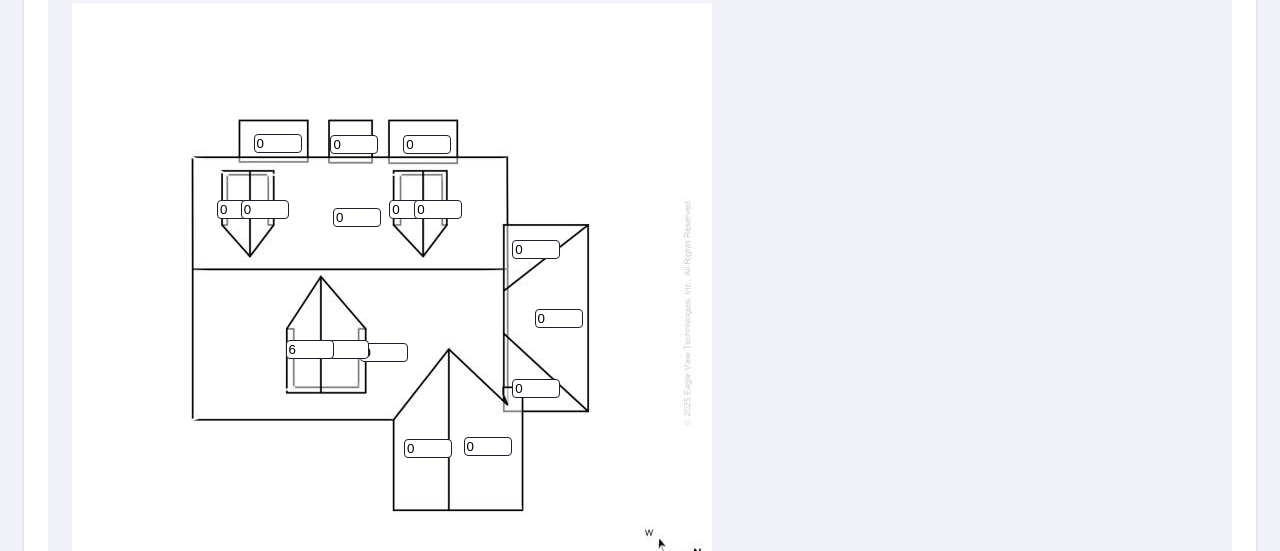 click on "6" at bounding box center (310, 349) 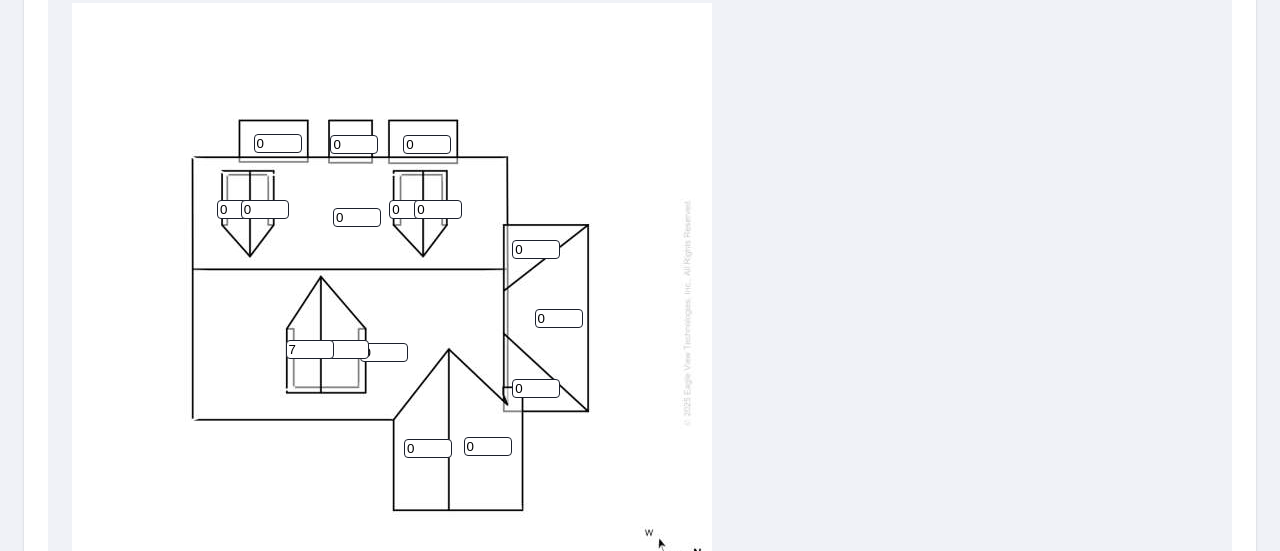 click on "7" at bounding box center [310, 349] 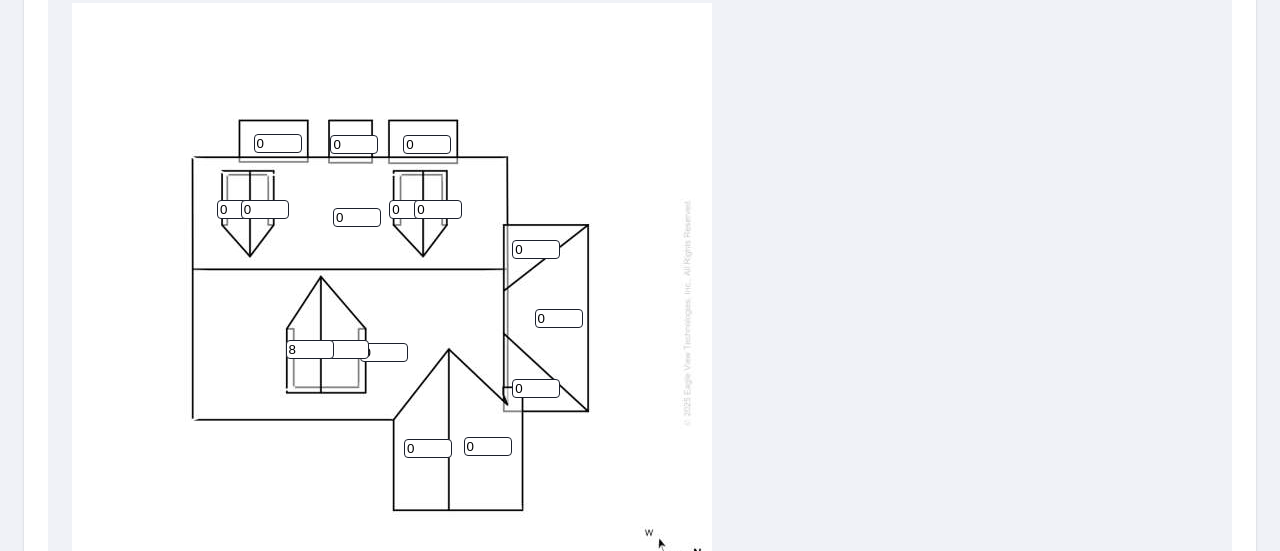 type on "8" 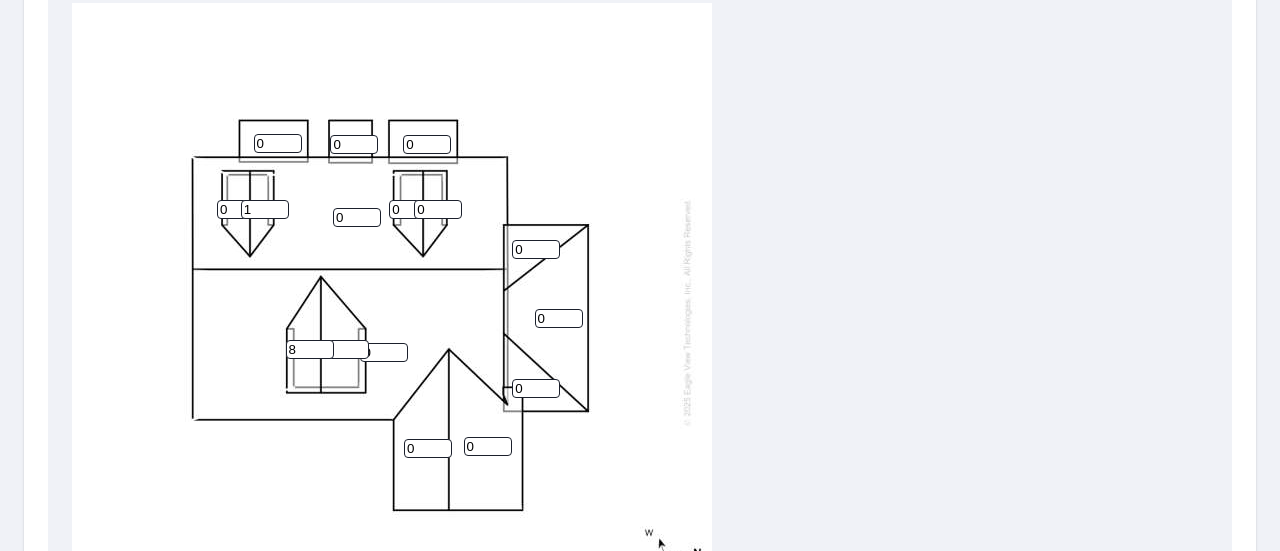 click on "1" at bounding box center (265, 209) 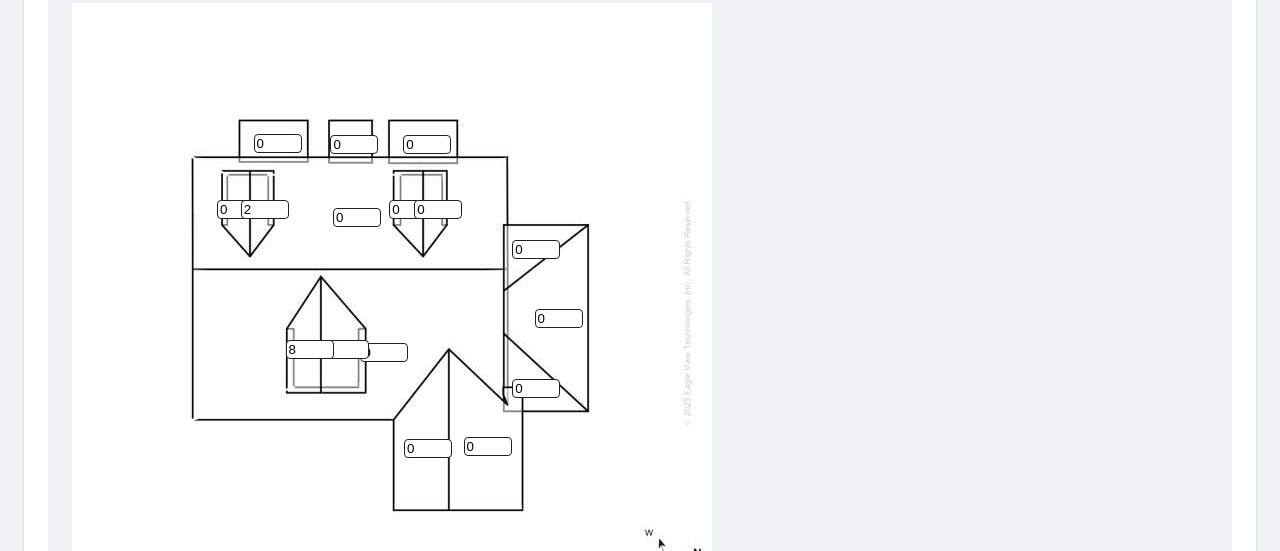 click on "2" at bounding box center [265, 209] 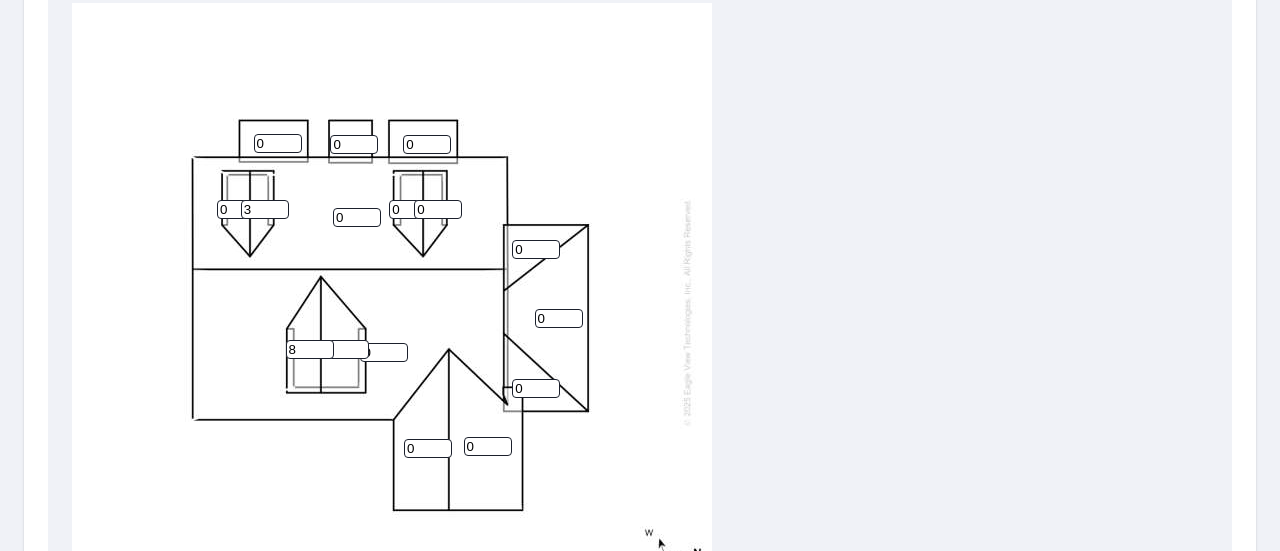 click on "3" at bounding box center [265, 209] 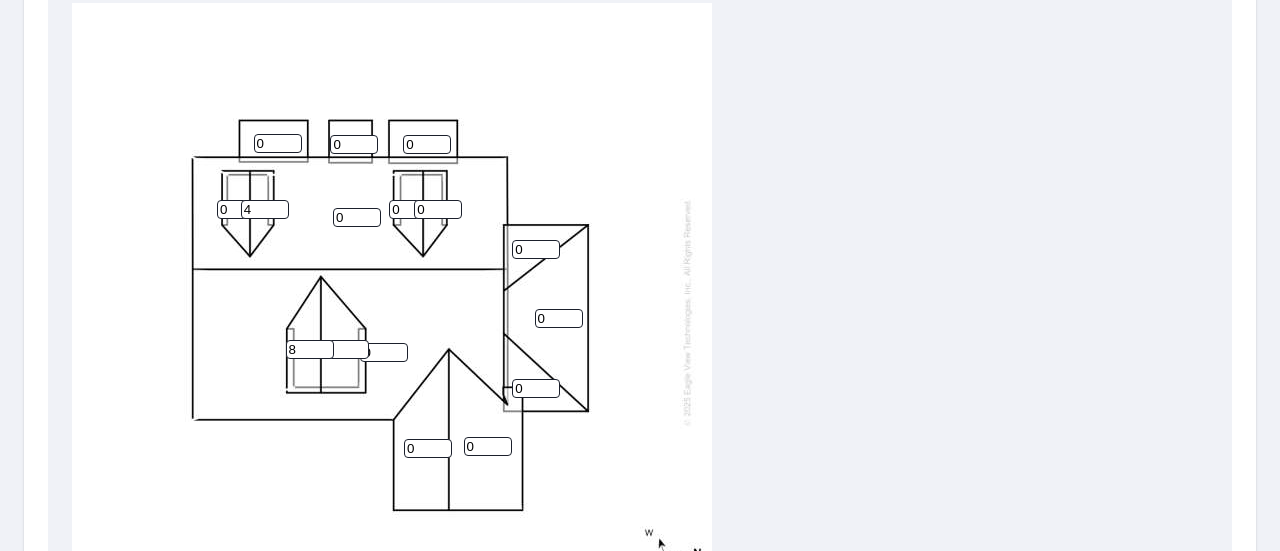 click on "4" at bounding box center (265, 209) 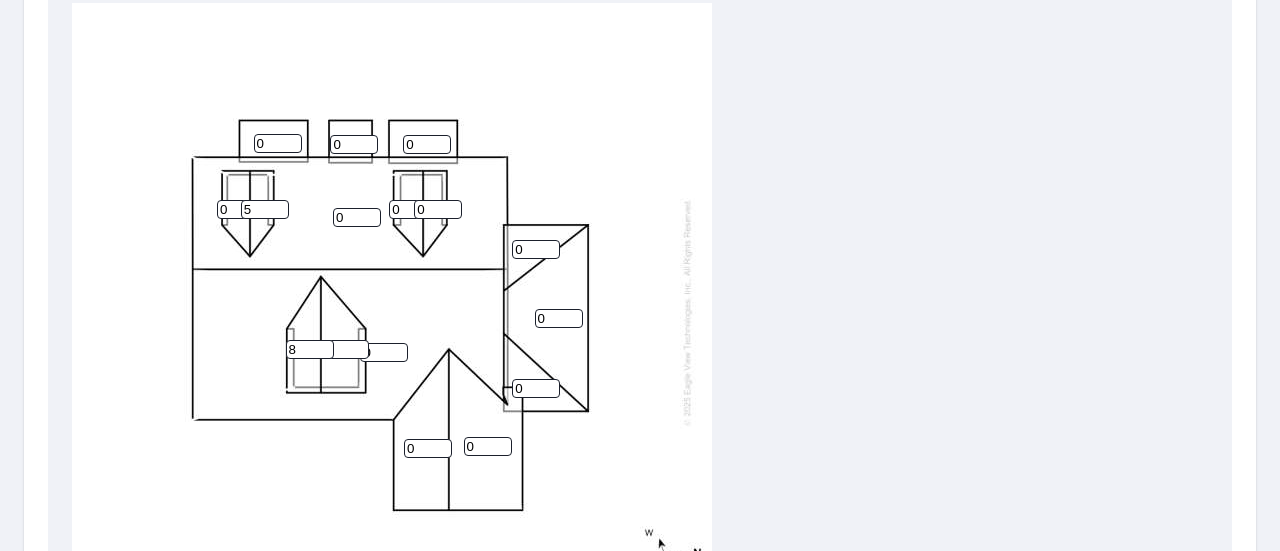 click on "5" at bounding box center [265, 209] 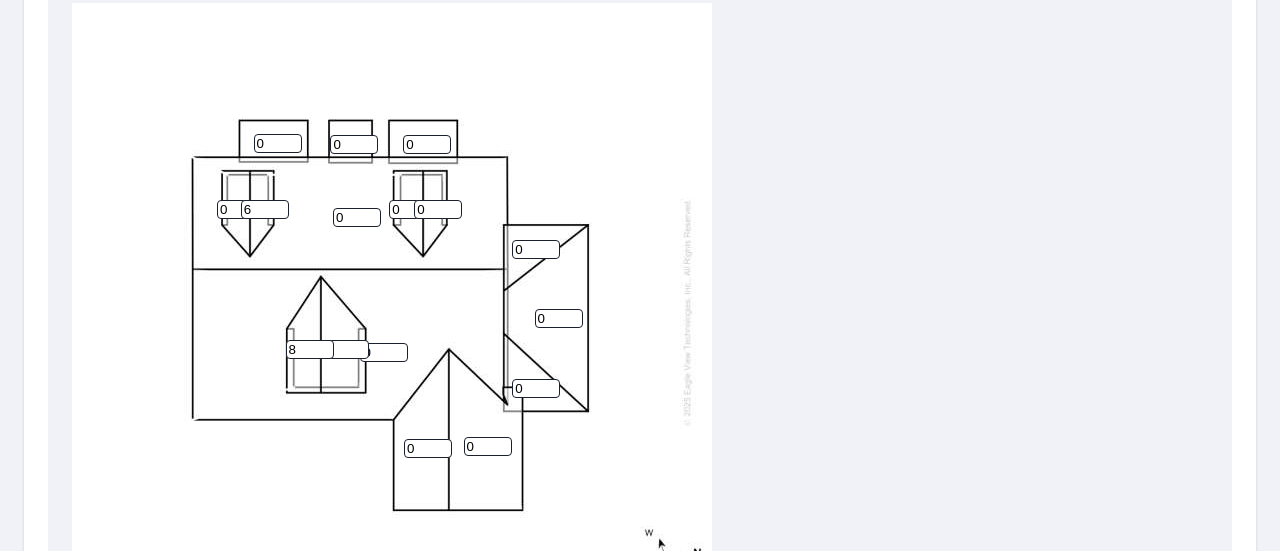 click on "6" at bounding box center [265, 209] 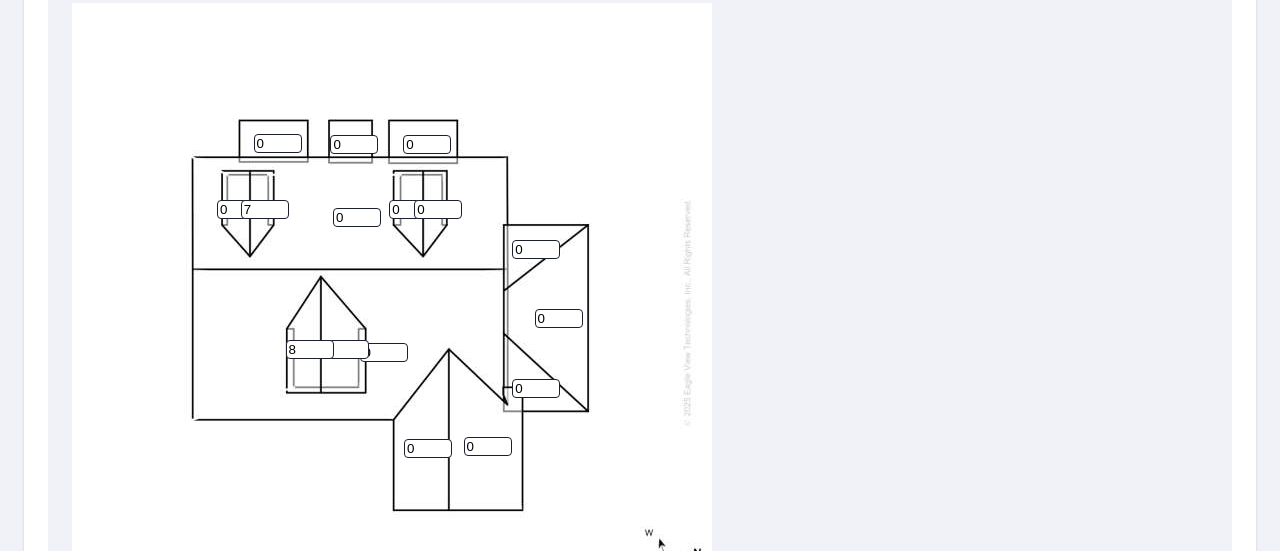click on "7" at bounding box center (265, 209) 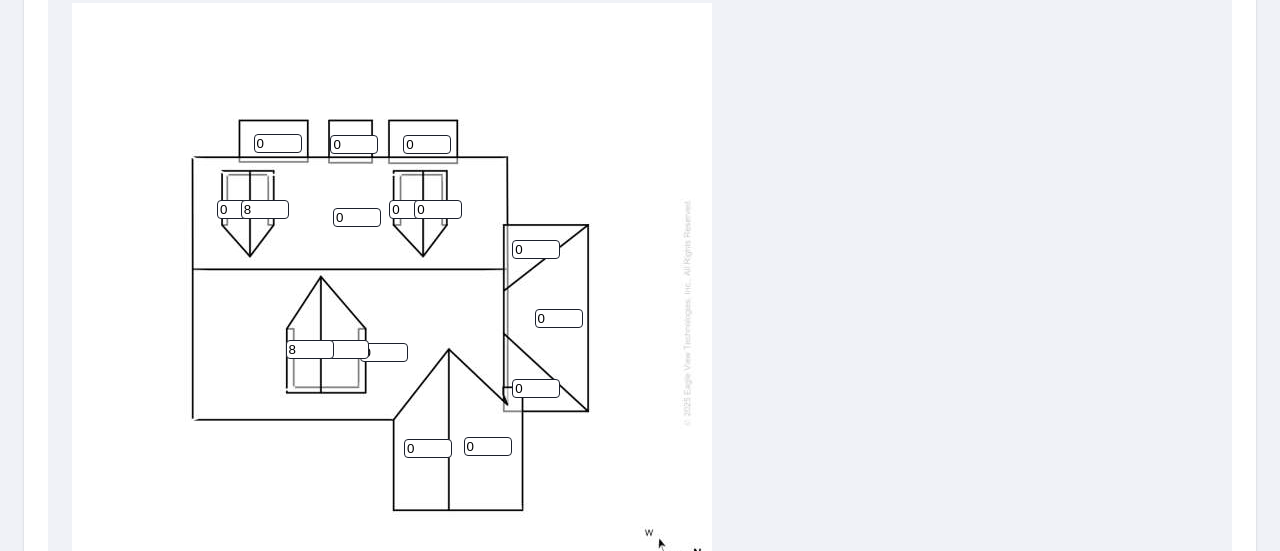 type on "8" 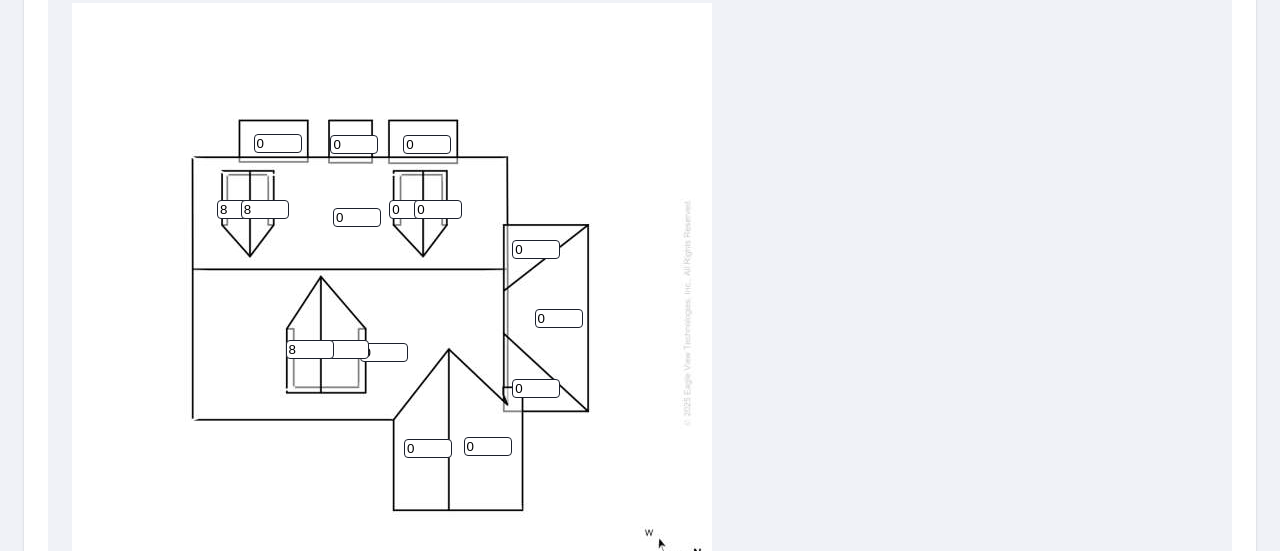 type on "8" 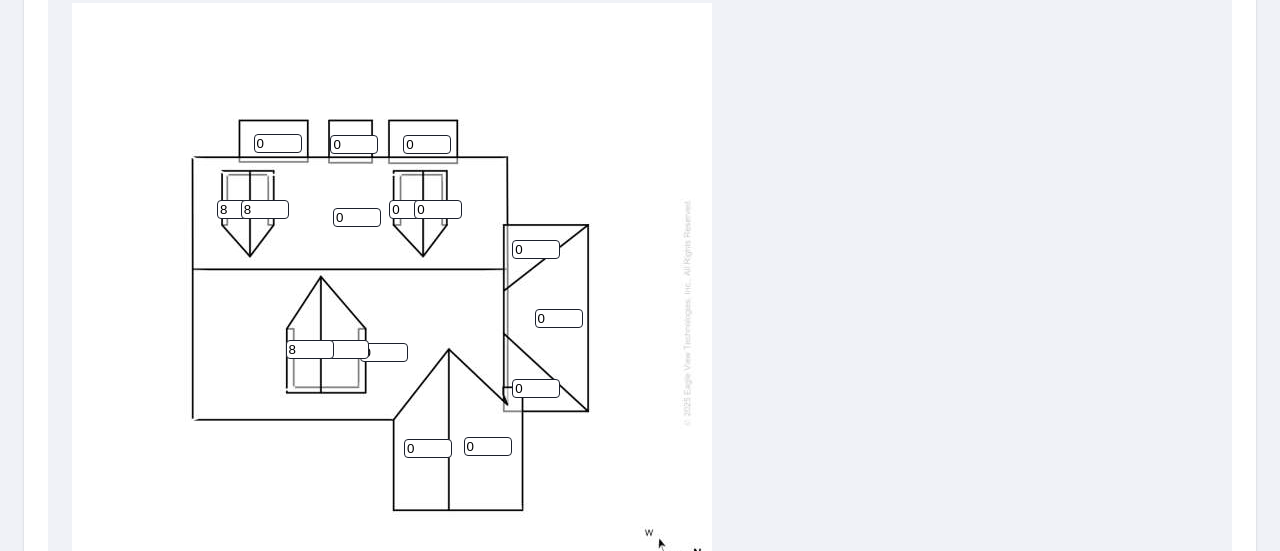 click on "0" at bounding box center [345, 349] 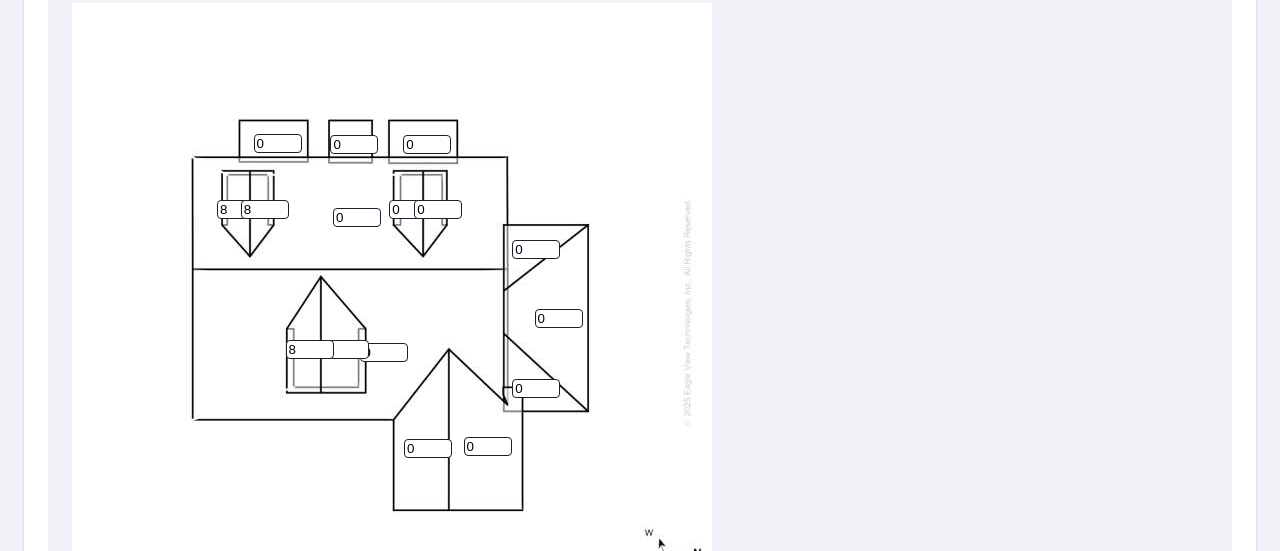 type on "8" 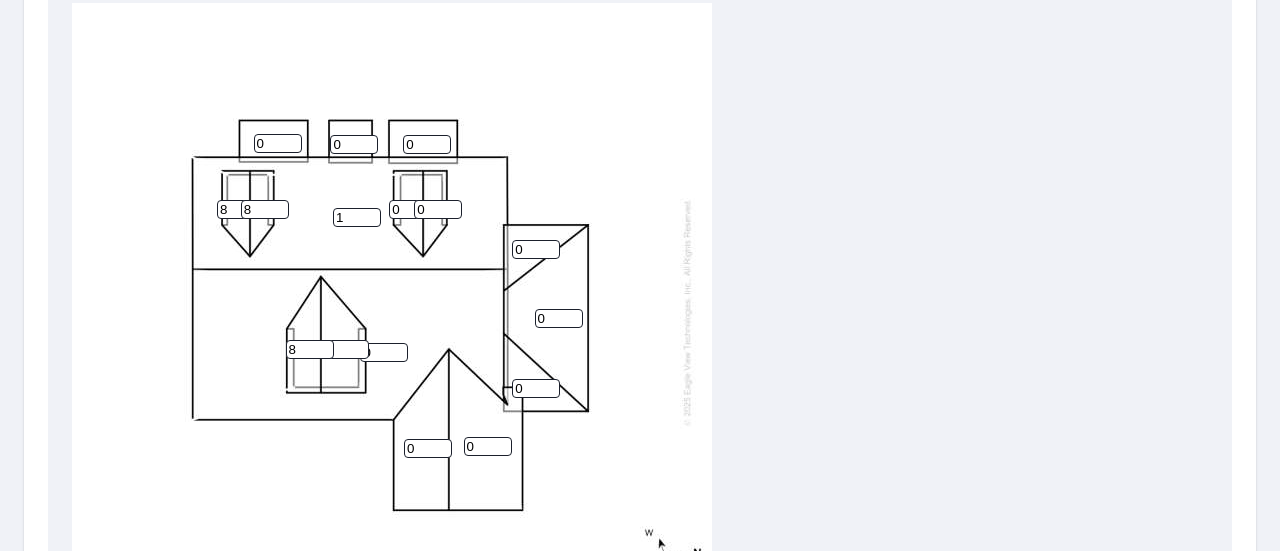 click on "1" at bounding box center (357, 217) 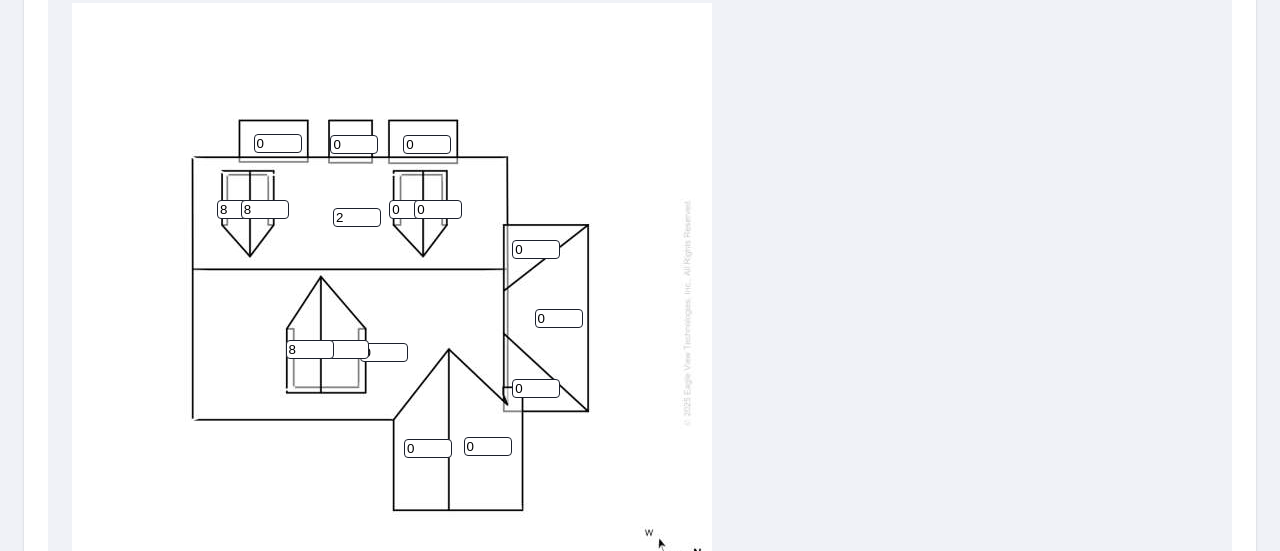 click on "2" at bounding box center (357, 217) 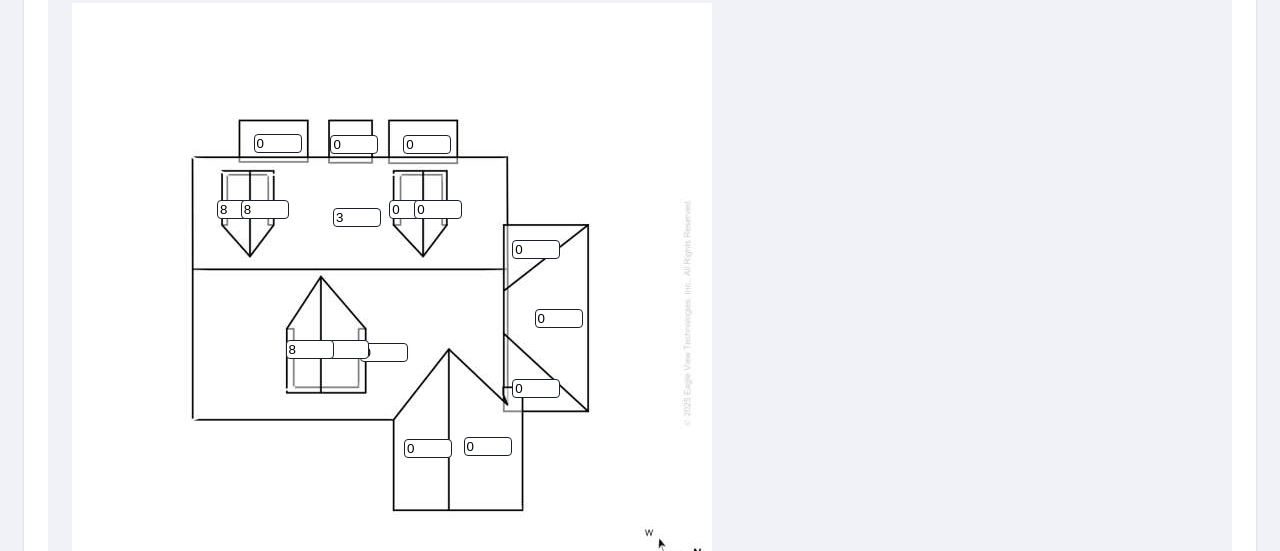 click on "3" at bounding box center (357, 217) 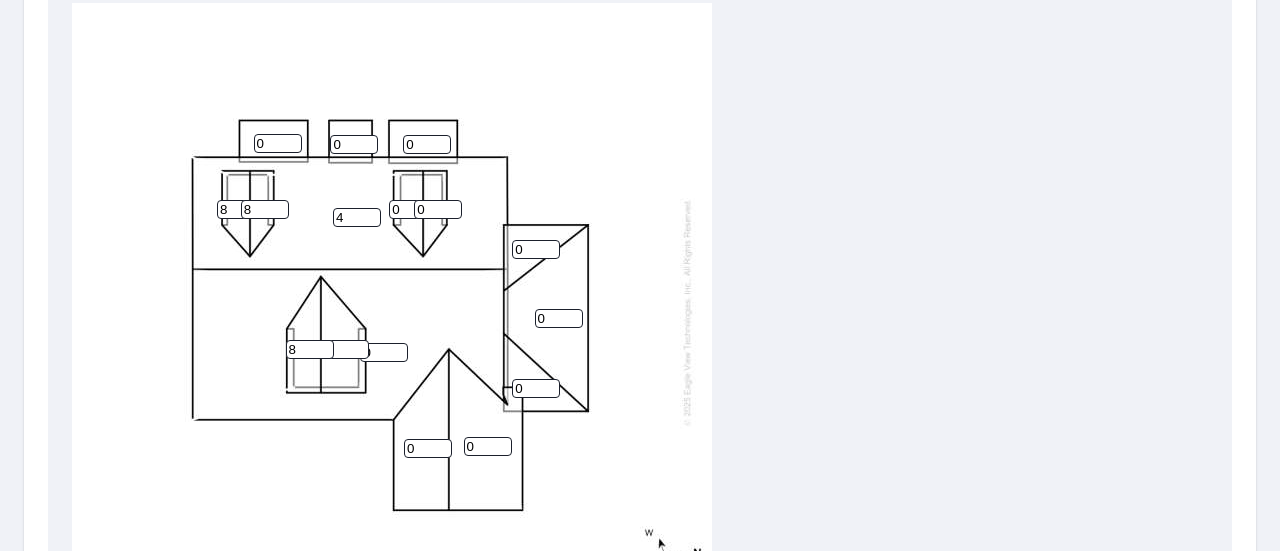 click on "4" at bounding box center (357, 217) 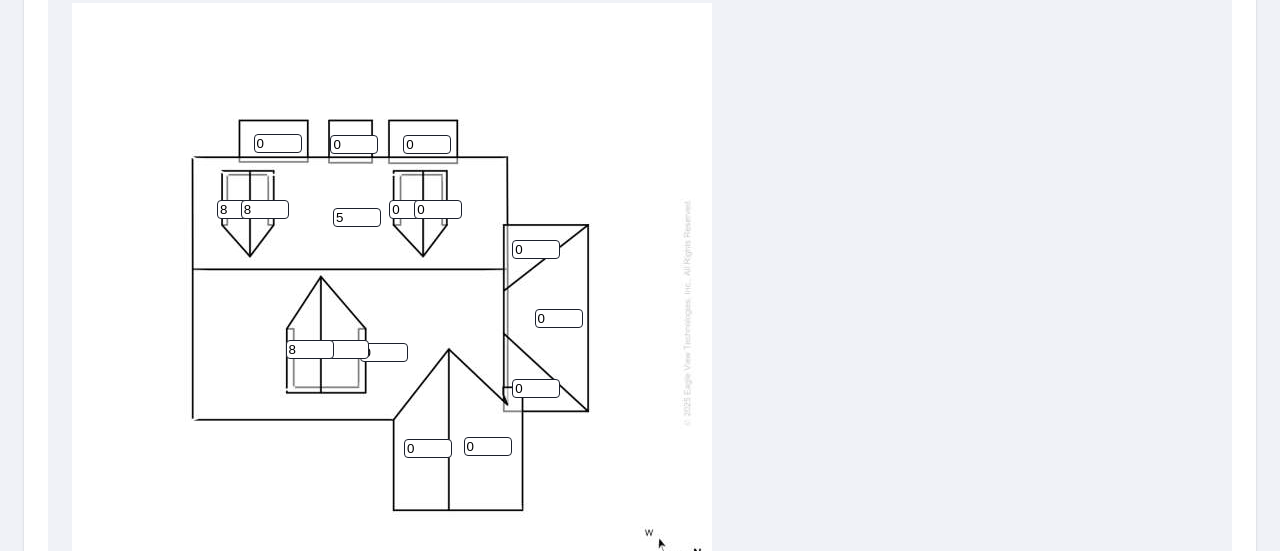 click on "5" at bounding box center (357, 217) 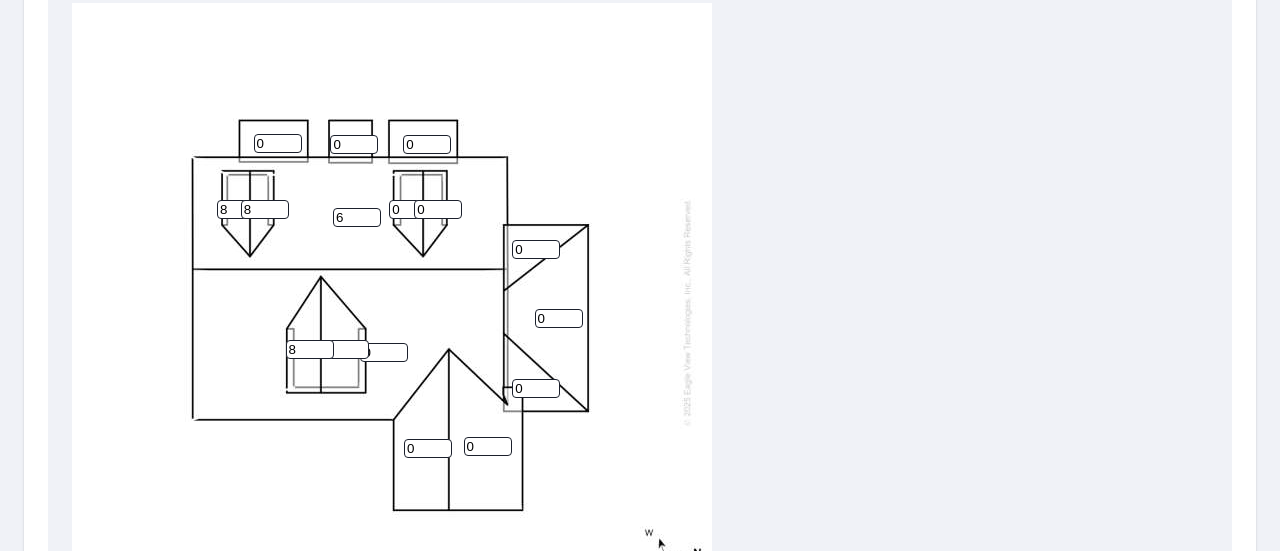 click on "6" at bounding box center [357, 217] 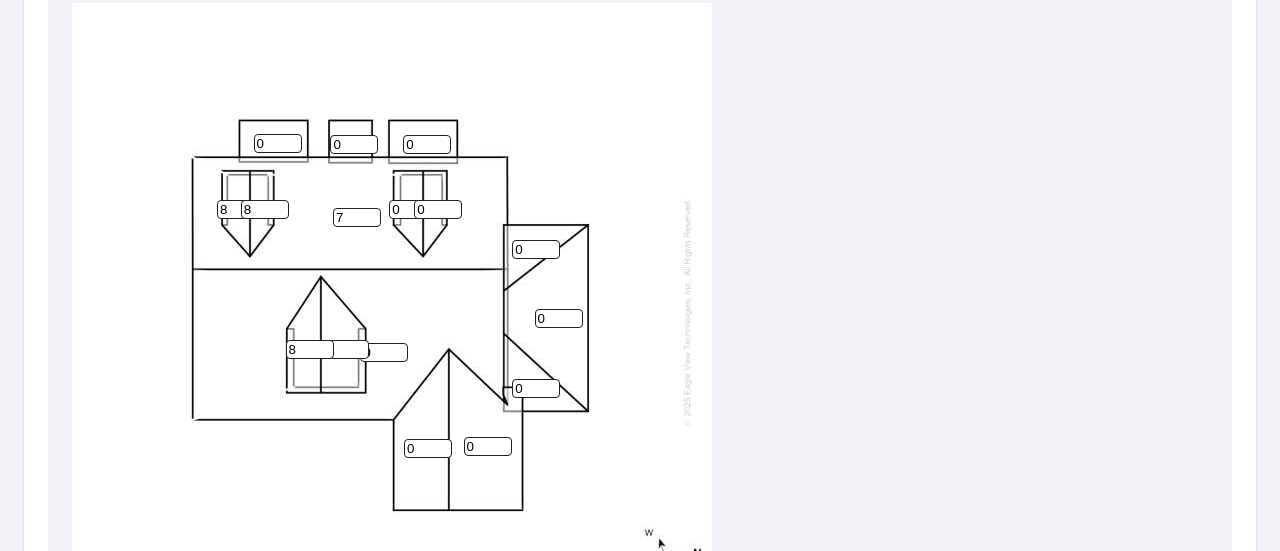 click on "7" at bounding box center (357, 217) 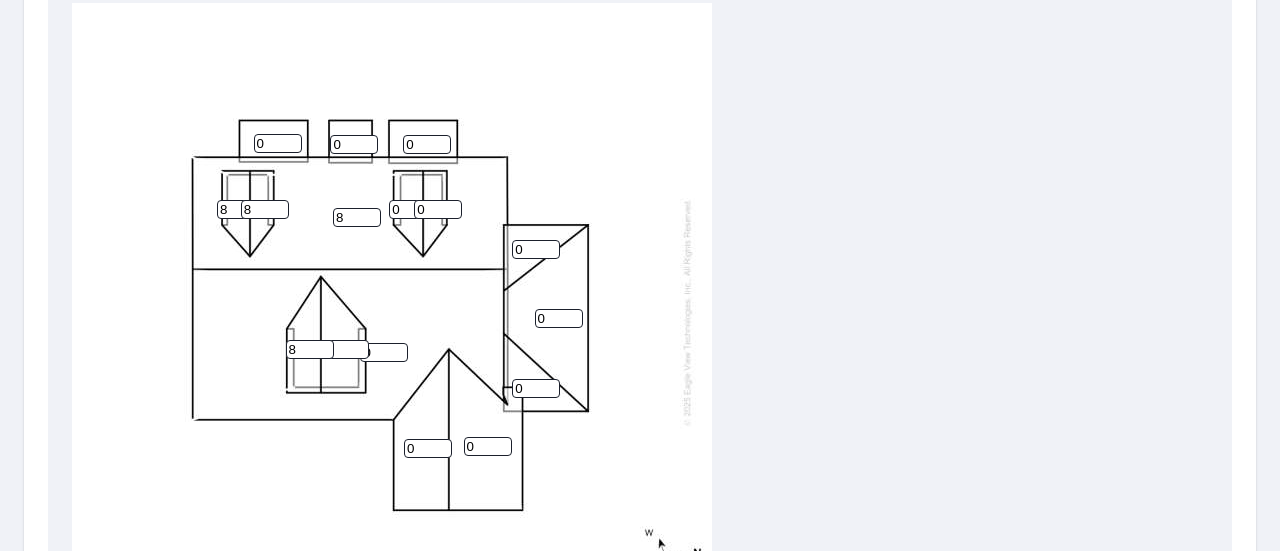 type on "8" 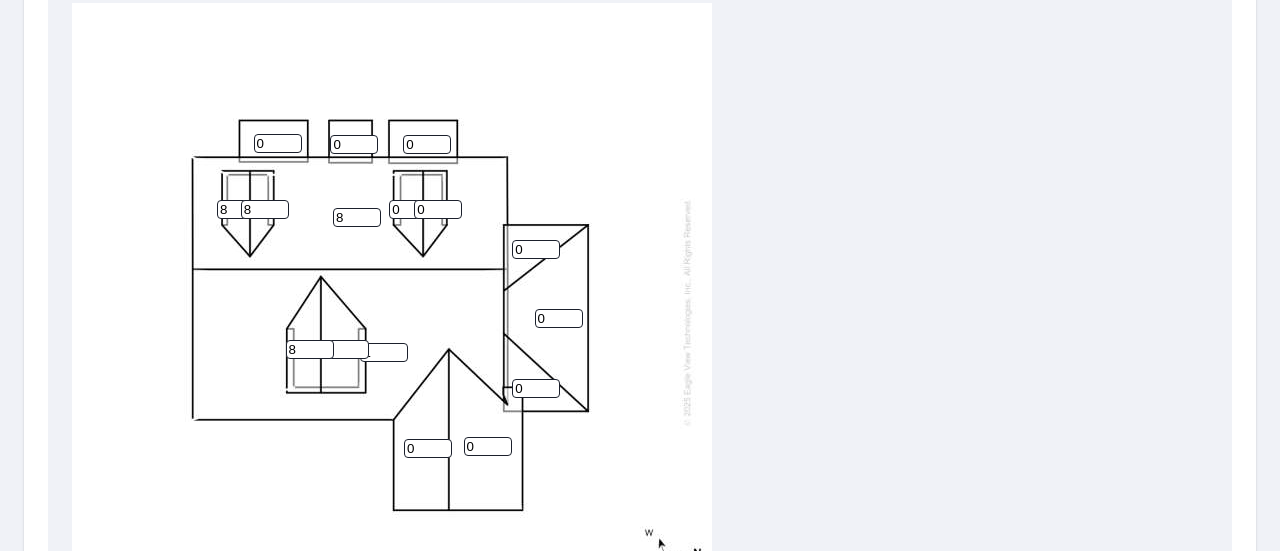 type on "1" 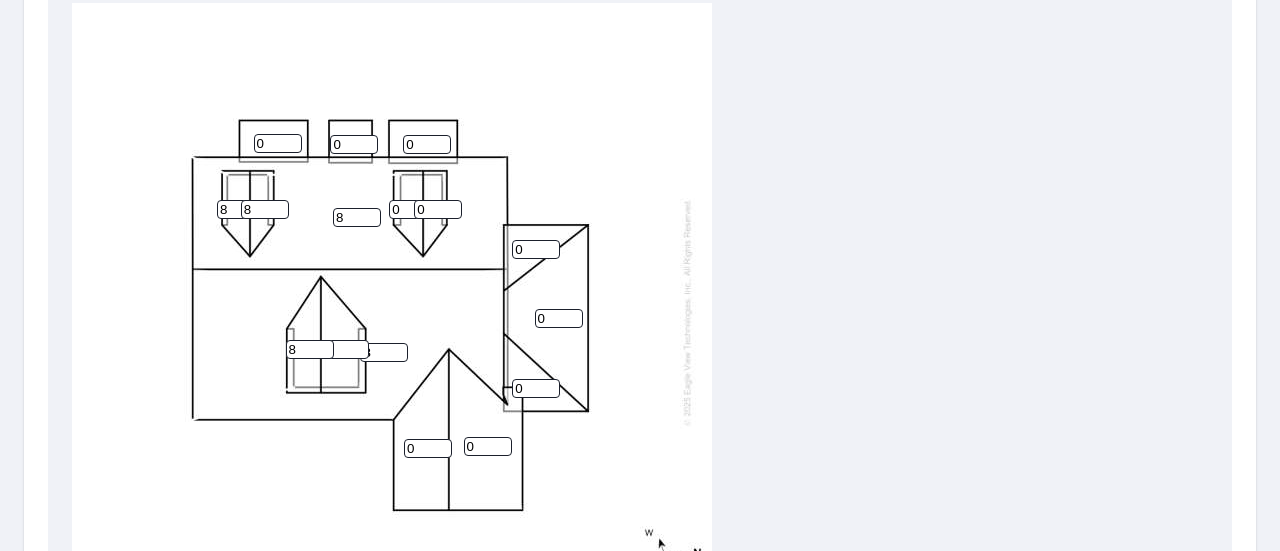 type on "8" 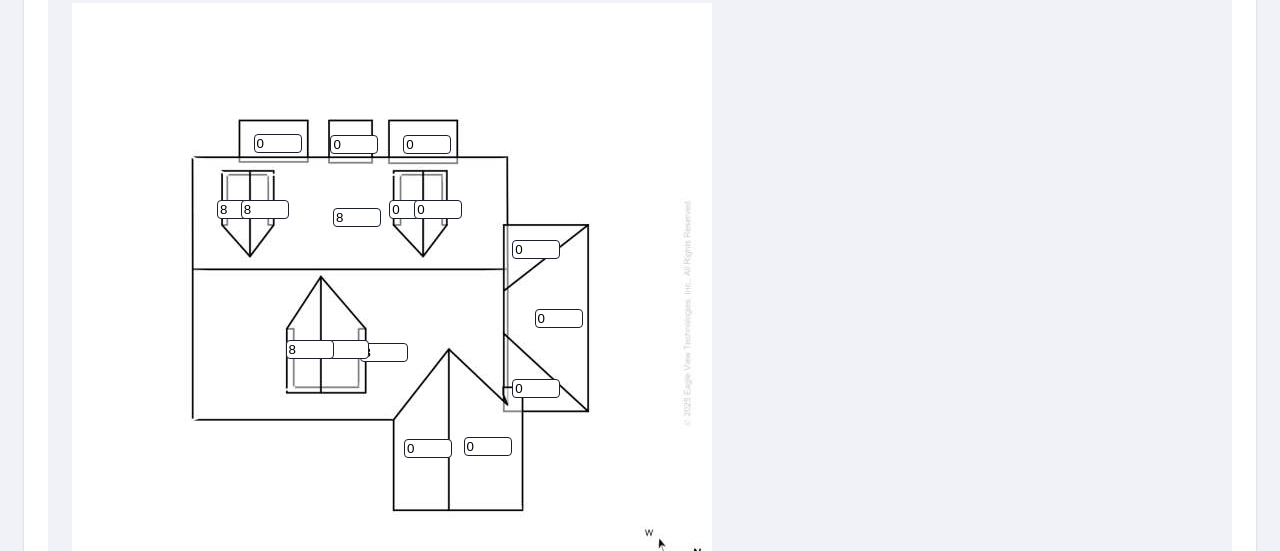click on "0" at bounding box center (413, 209) 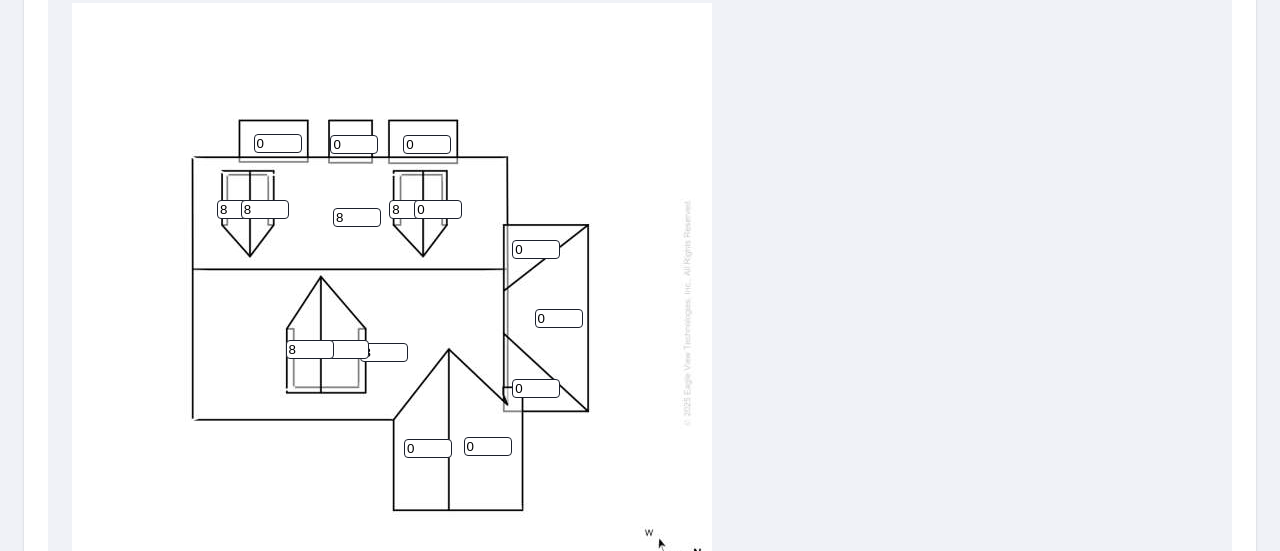 type on "8" 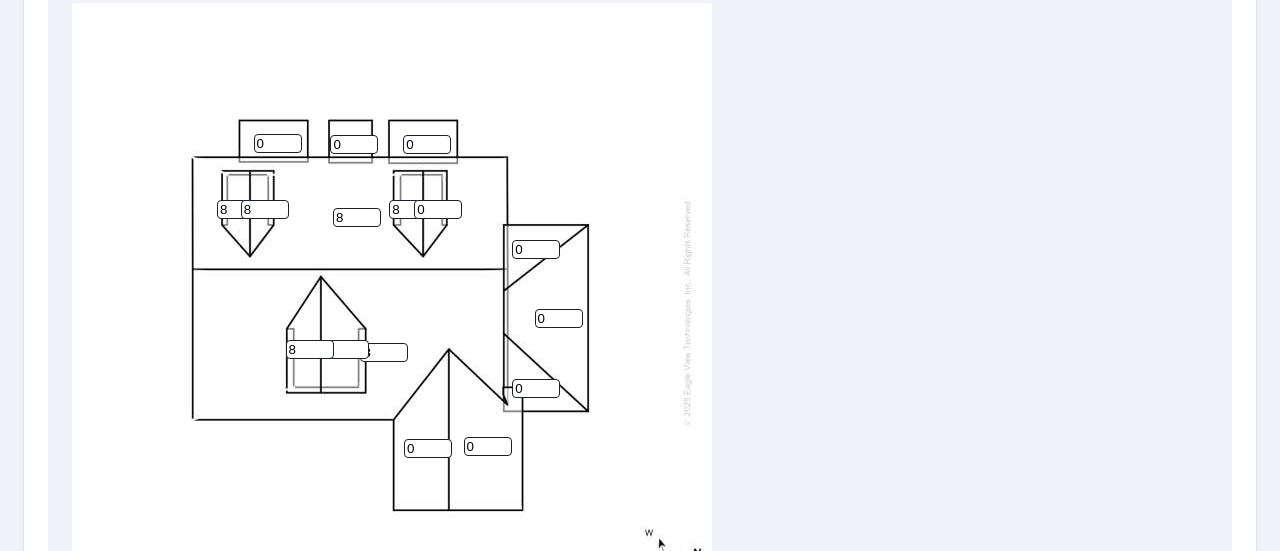 click on "0" at bounding box center (438, 209) 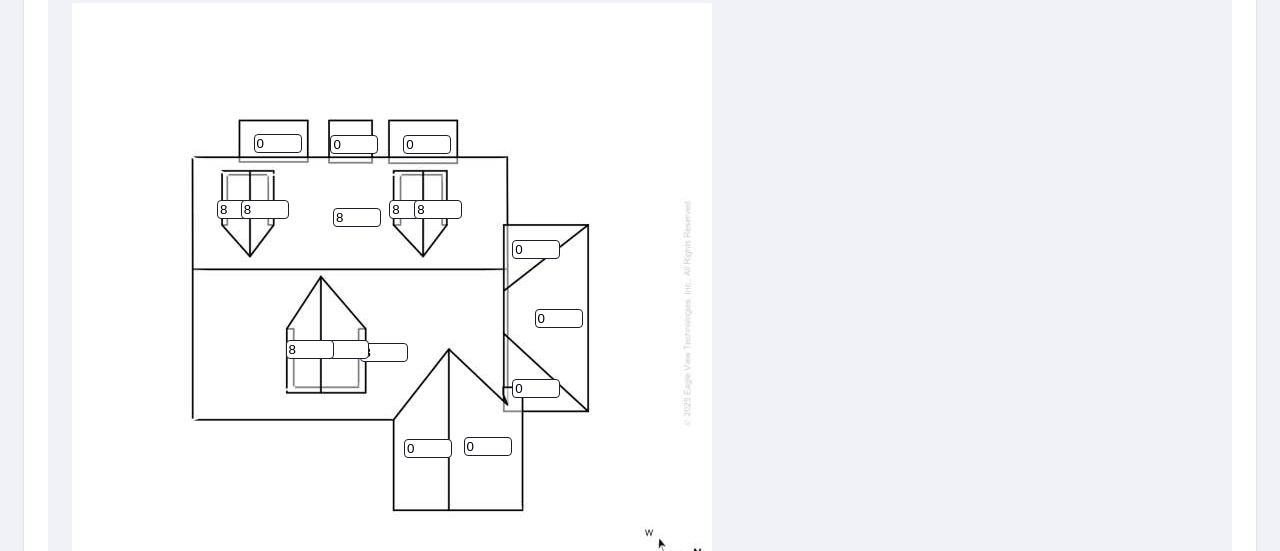 type on "8" 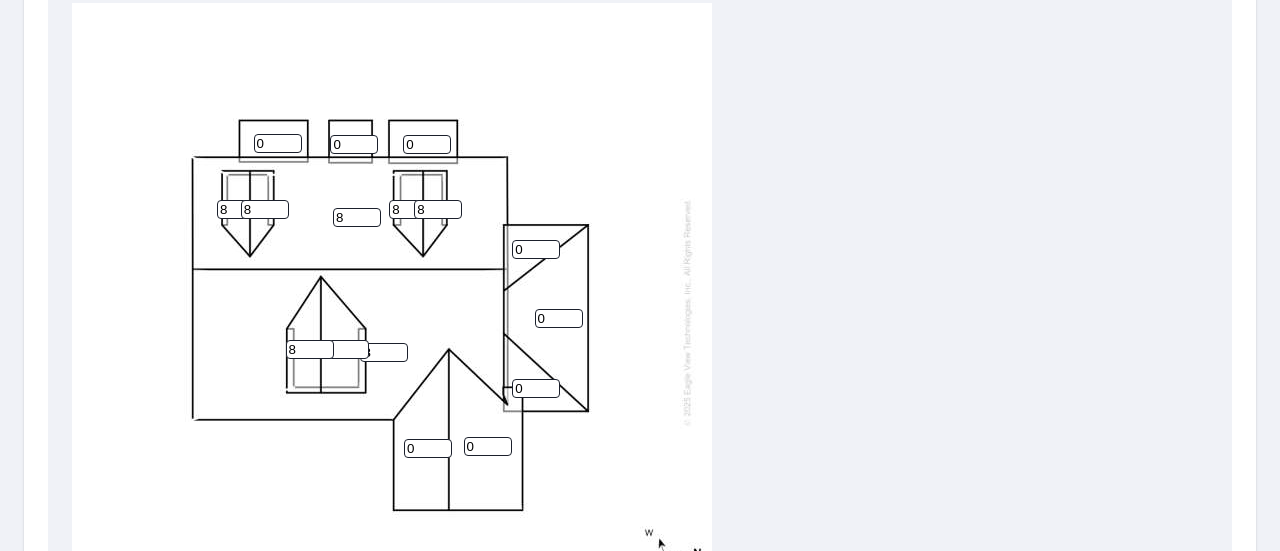 click on "0" at bounding box center (536, 249) 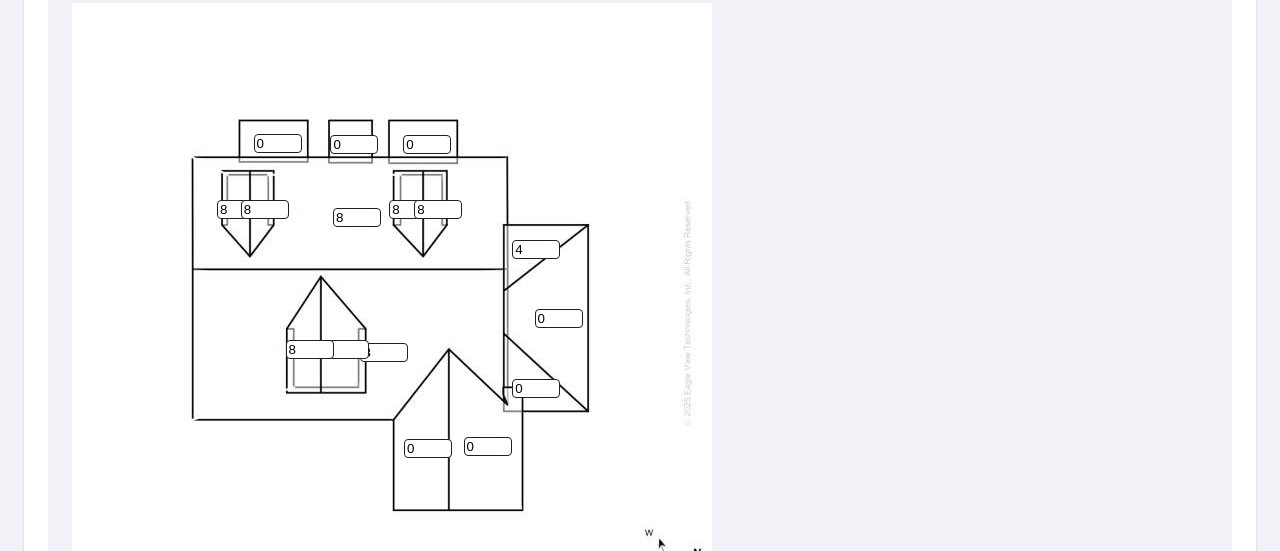 type on "4" 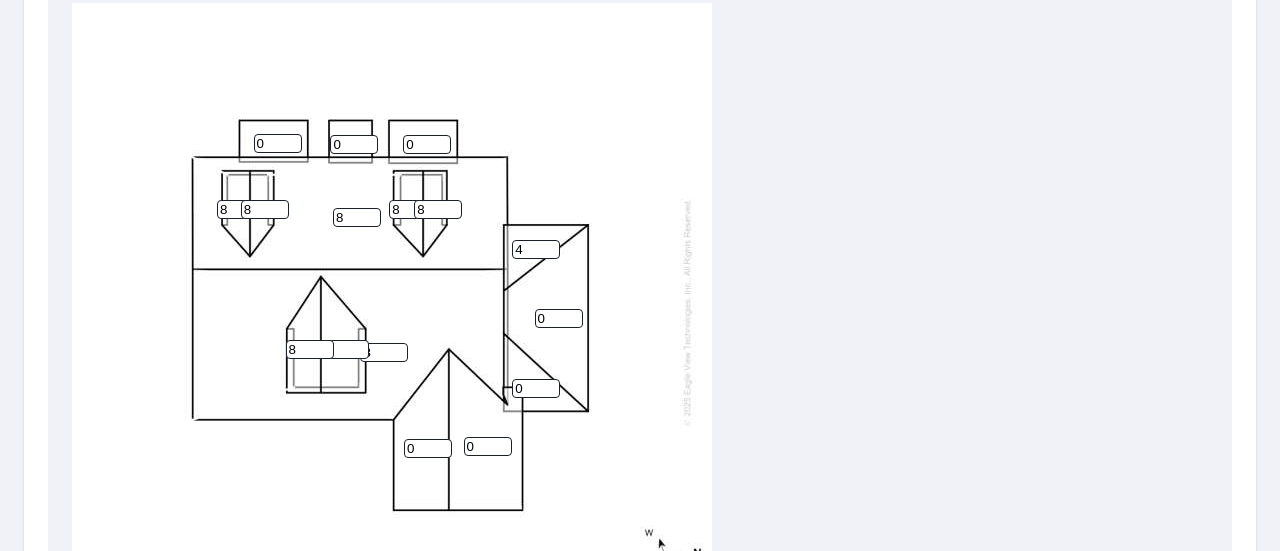 click on "0" at bounding box center [559, 318] 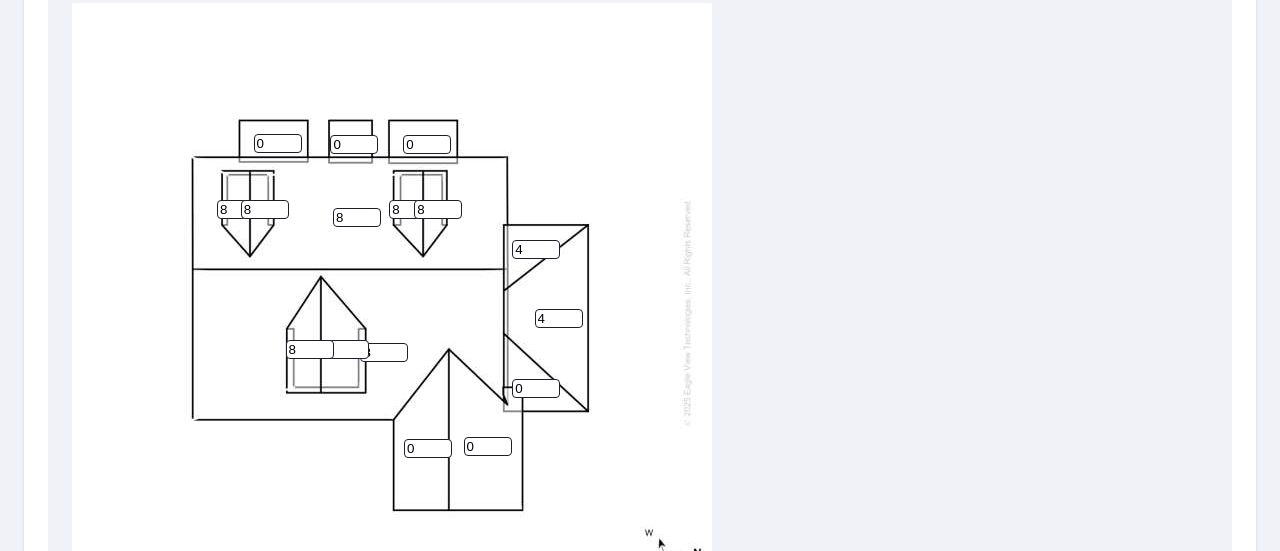 type on "4" 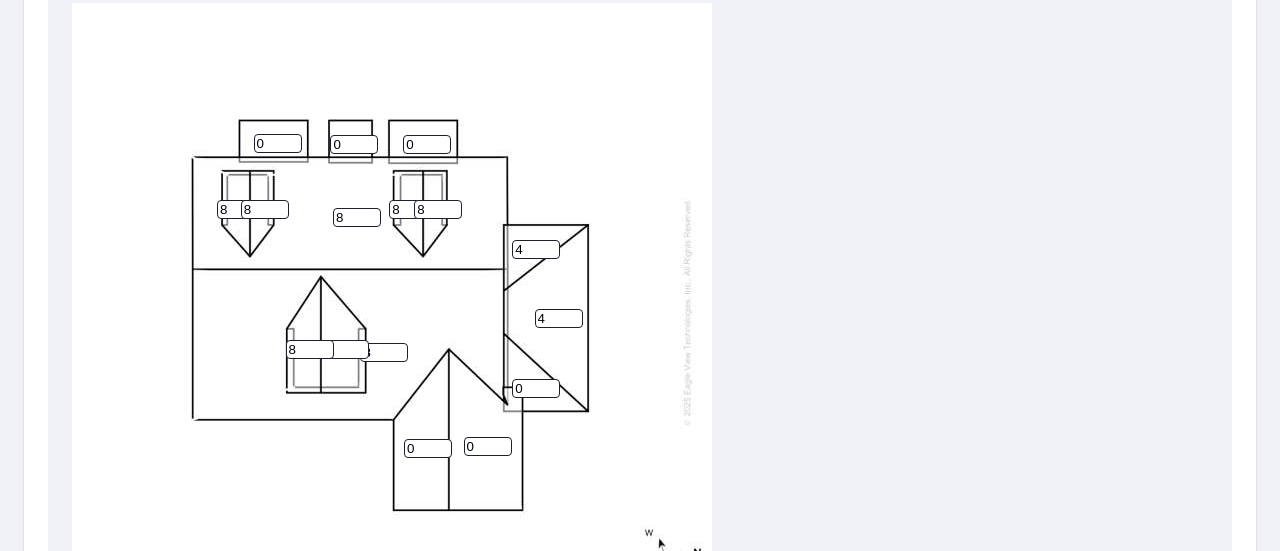 click on "0" at bounding box center (536, 388) 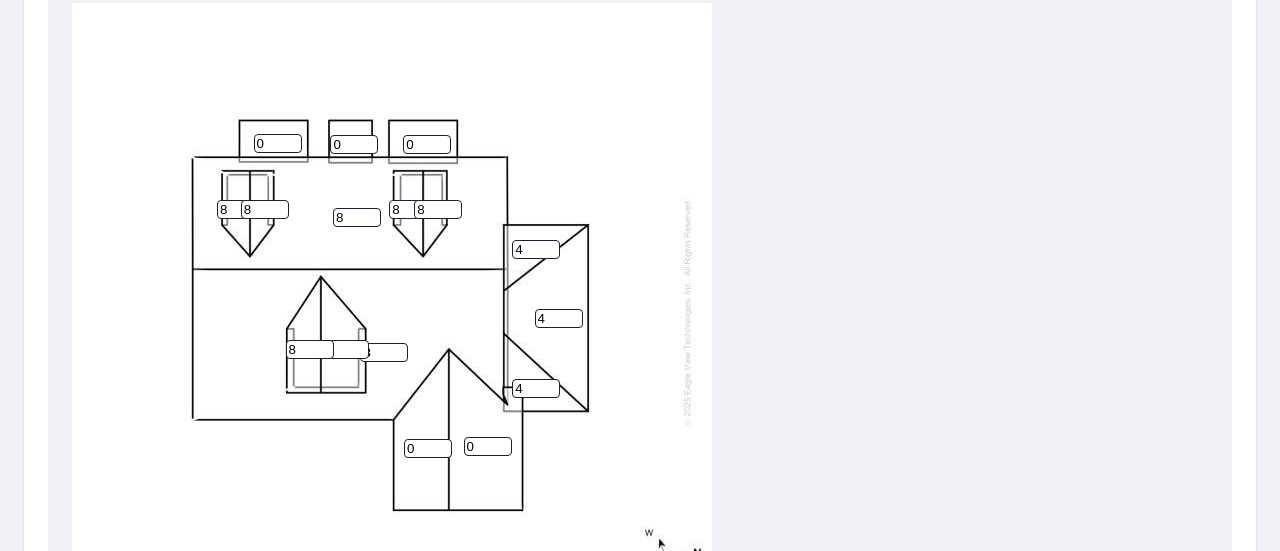 type on "4" 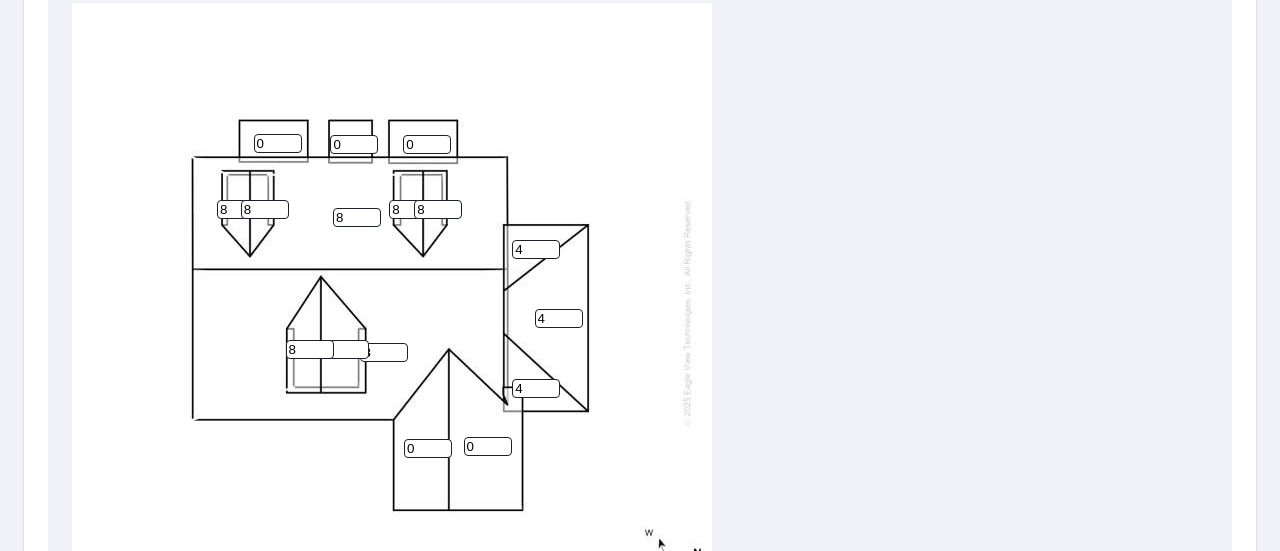 click on "0" at bounding box center (428, 448) 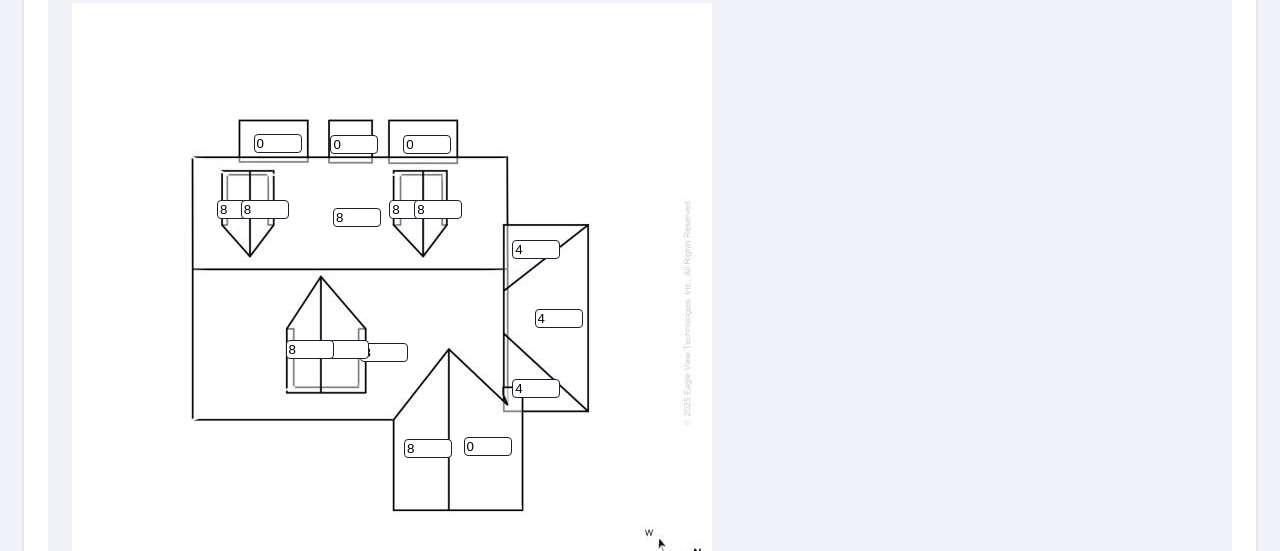 type on "8" 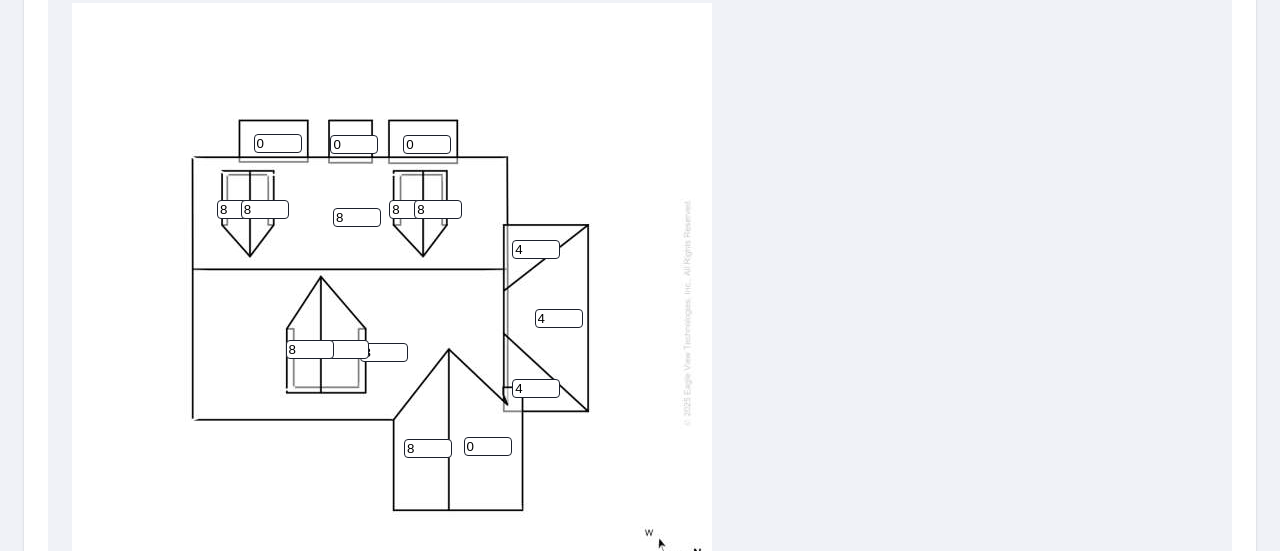 click on "0" at bounding box center [488, 446] 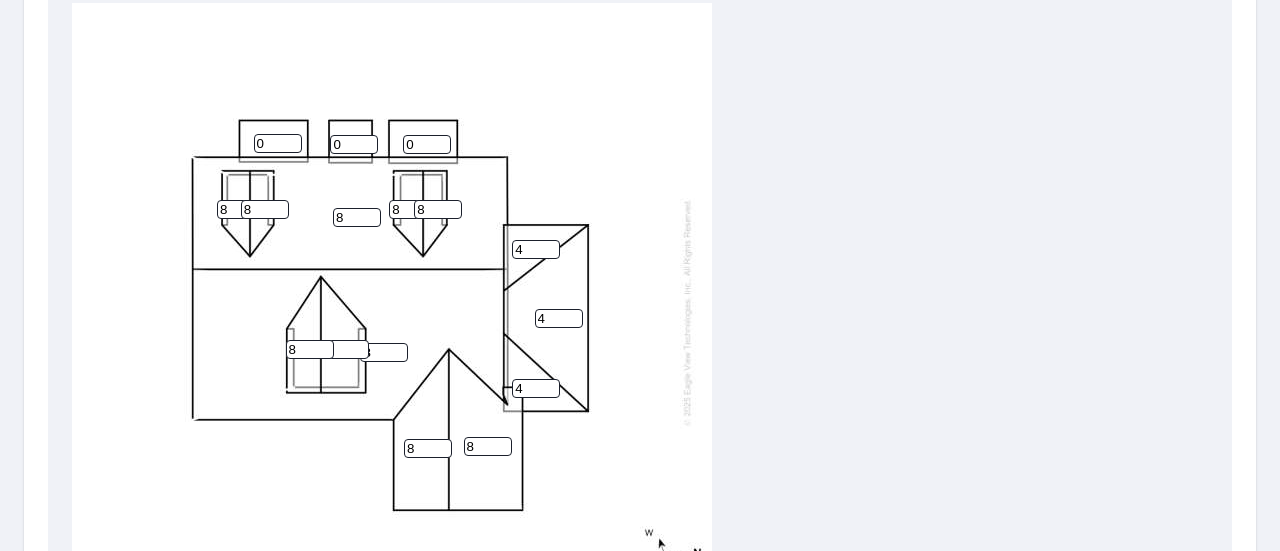 scroll, scrollTop: 900, scrollLeft: 0, axis: vertical 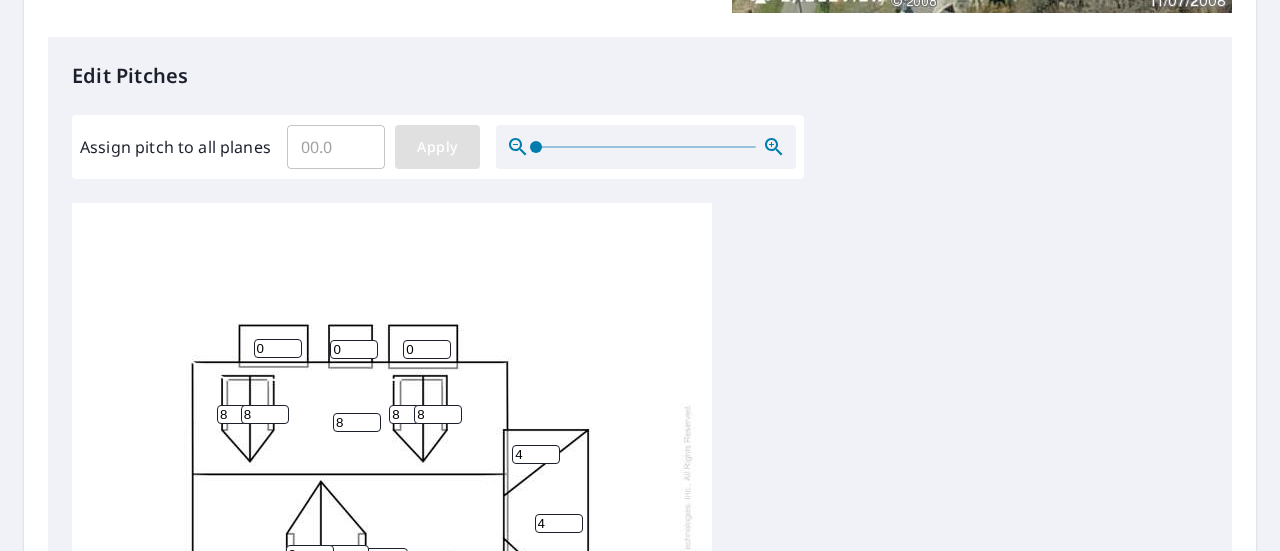 type on "8" 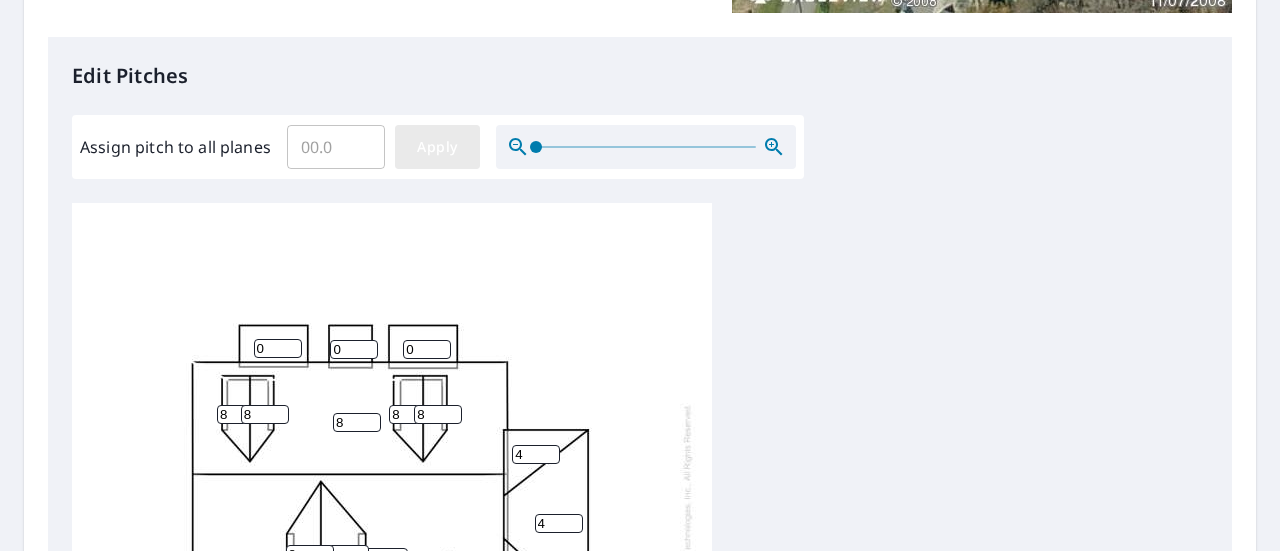 click on "Apply" at bounding box center [437, 147] 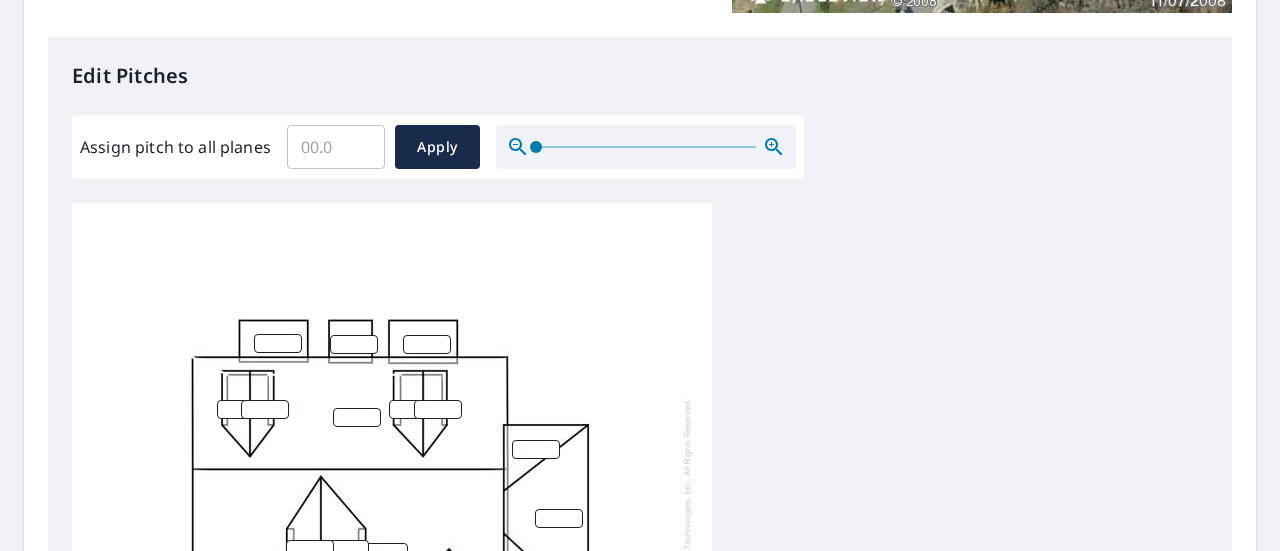 scroll, scrollTop: 19, scrollLeft: 0, axis: vertical 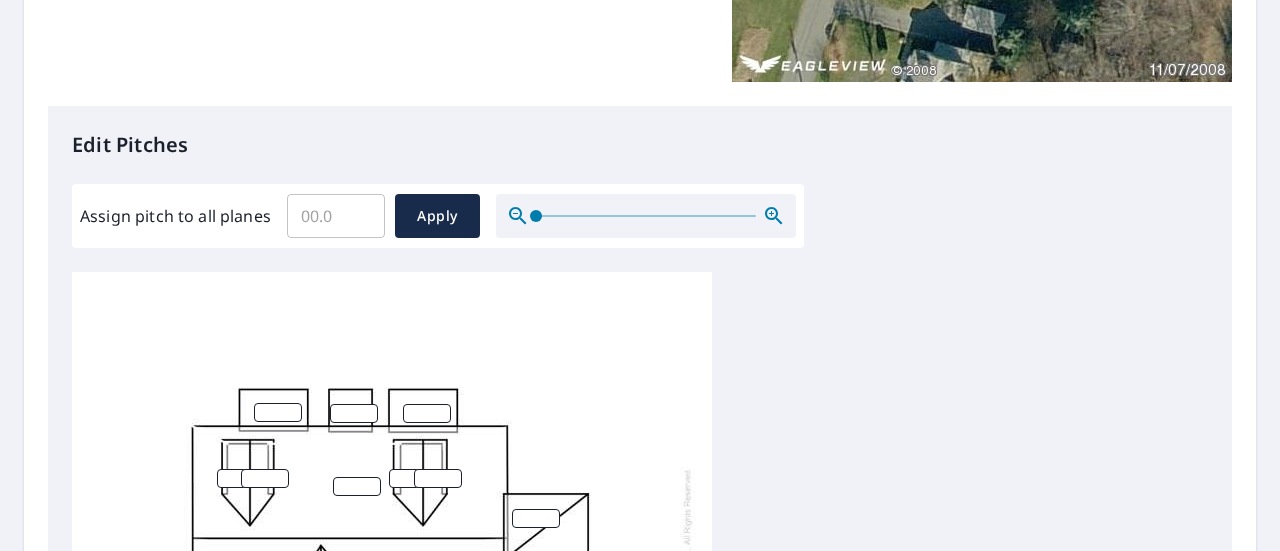 click at bounding box center (278, 412) 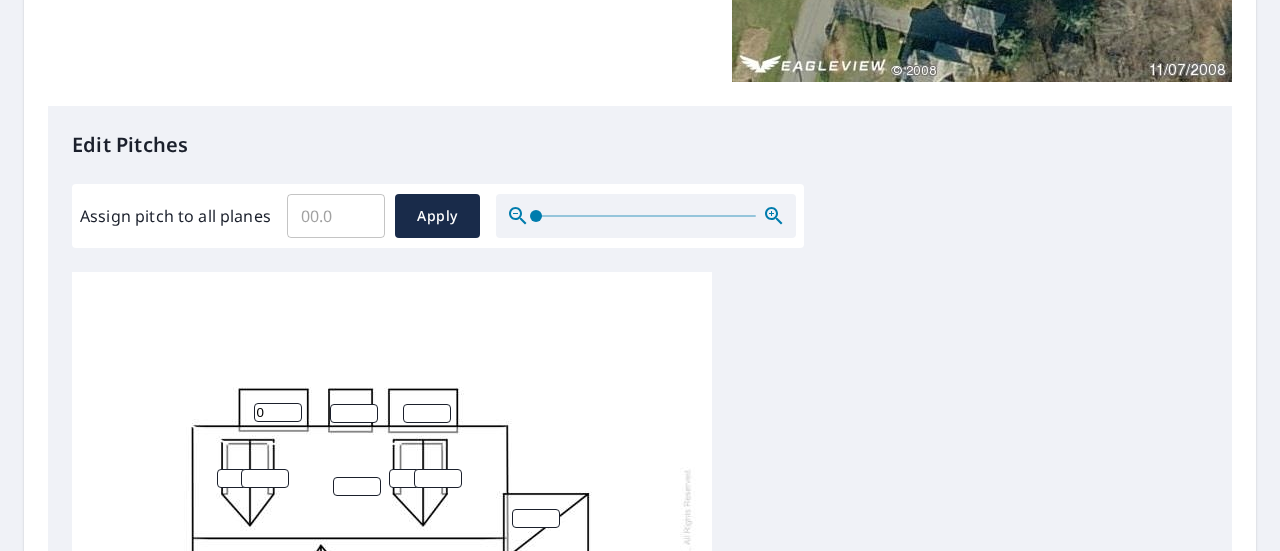 type on "0" 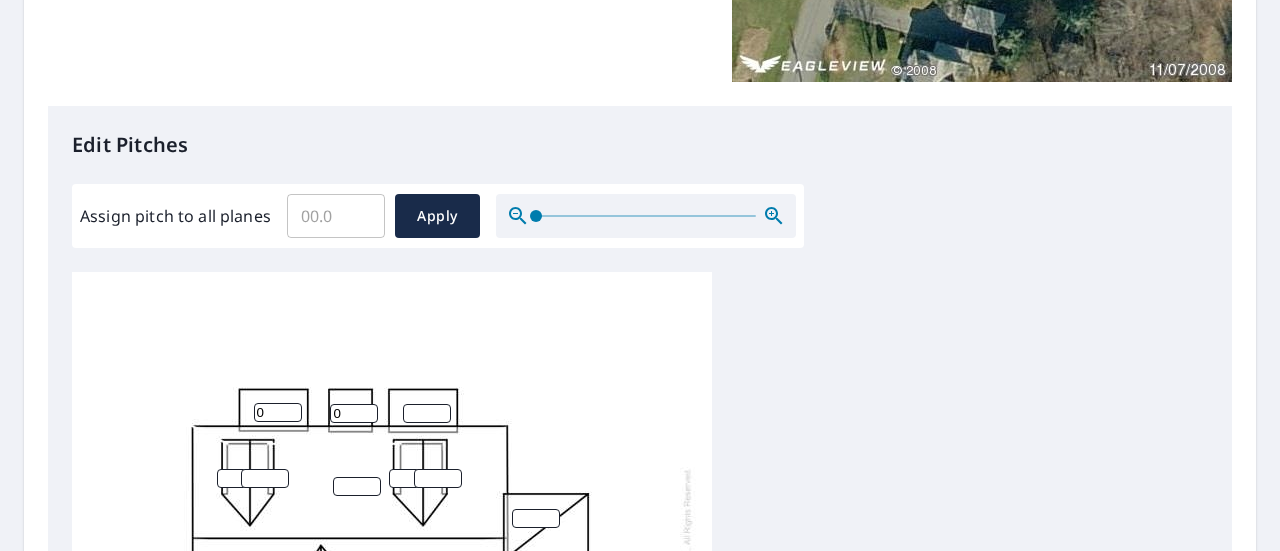 type on "0" 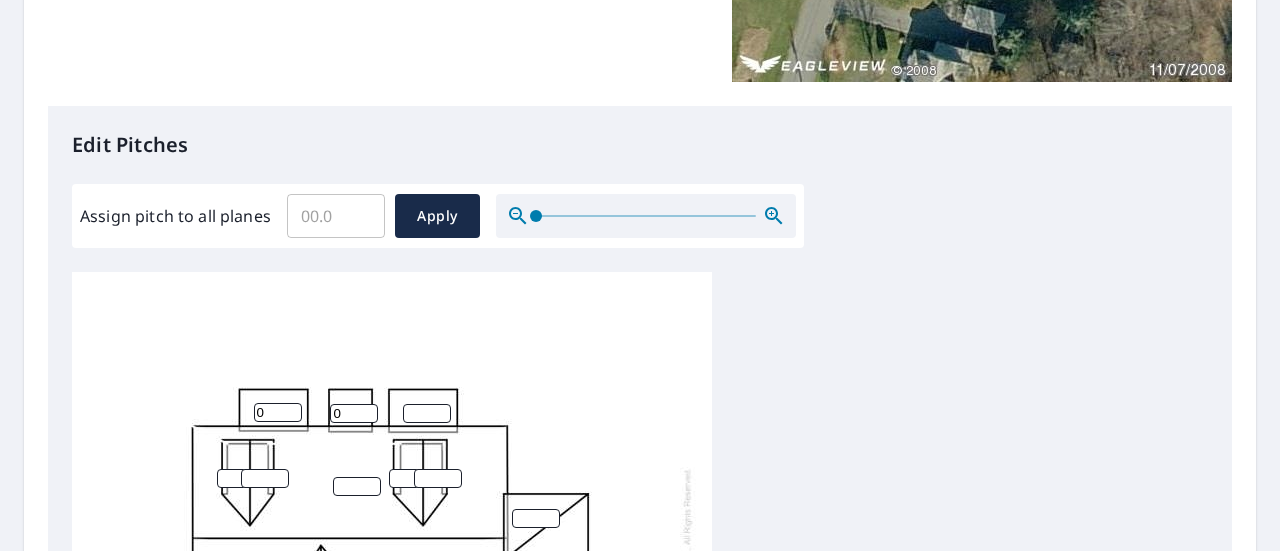 click on "0 0" at bounding box center [392, 581] 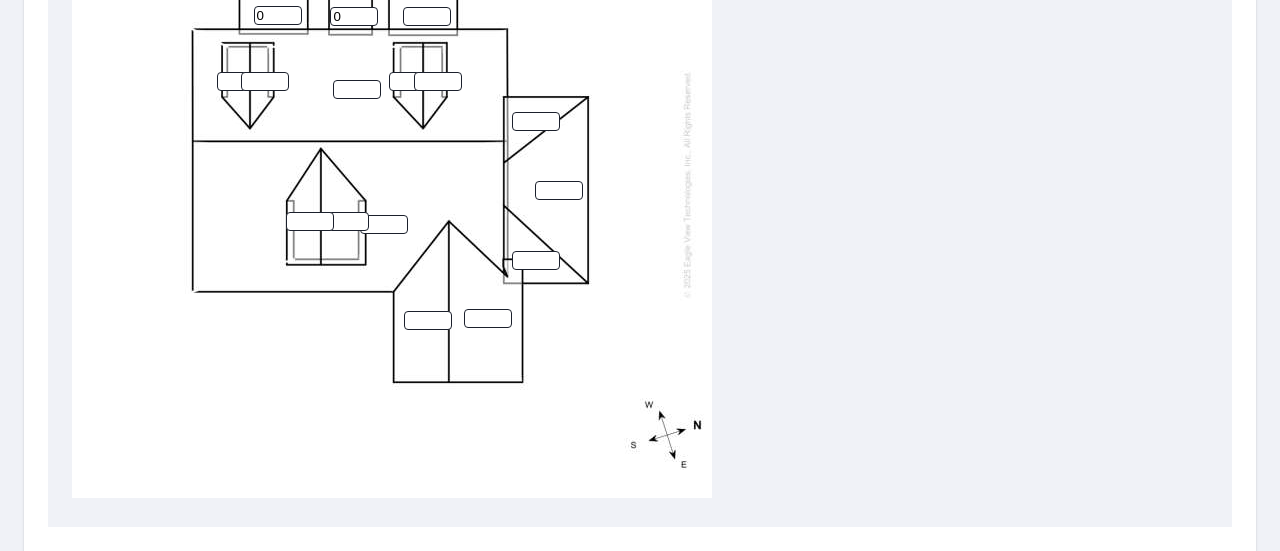 scroll, scrollTop: 731, scrollLeft: 0, axis: vertical 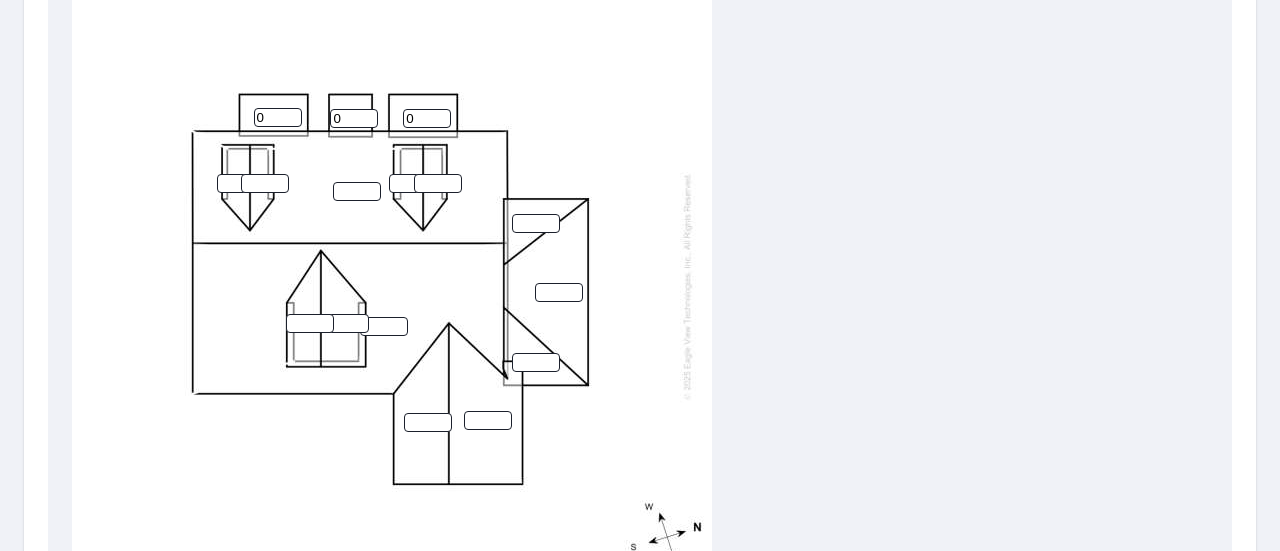 type on "0" 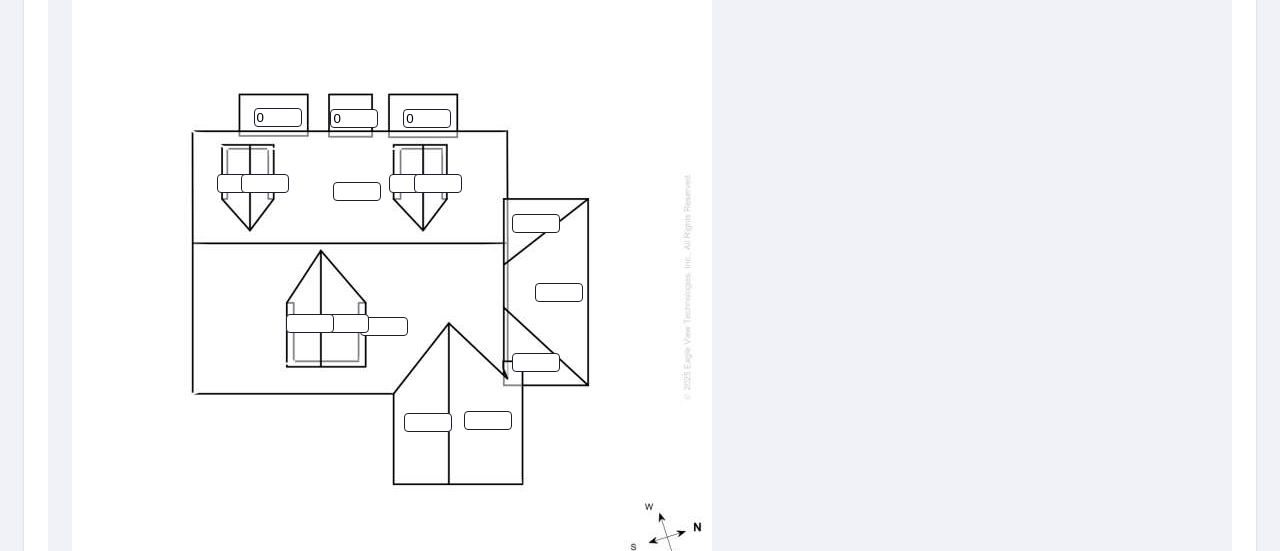 click at bounding box center (241, 183) 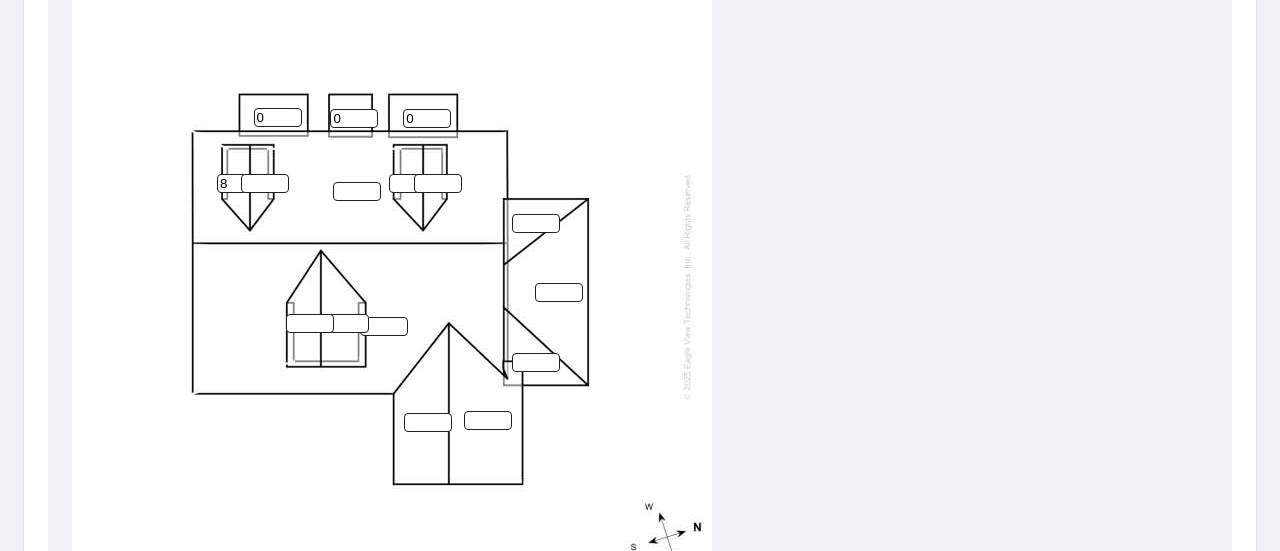 type on "8" 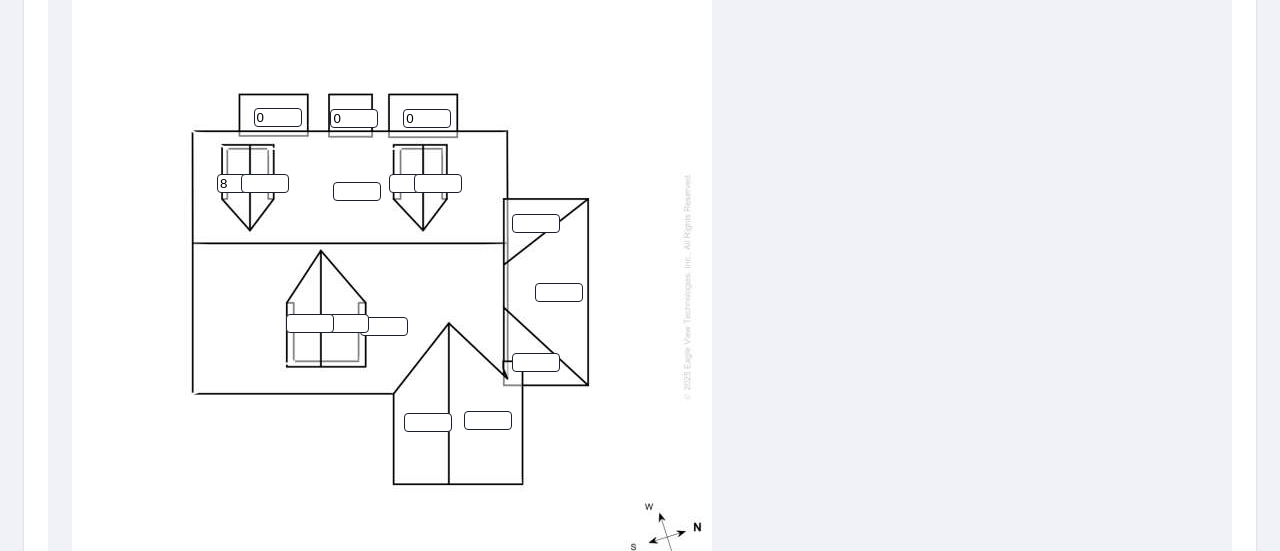 click at bounding box center [265, 183] 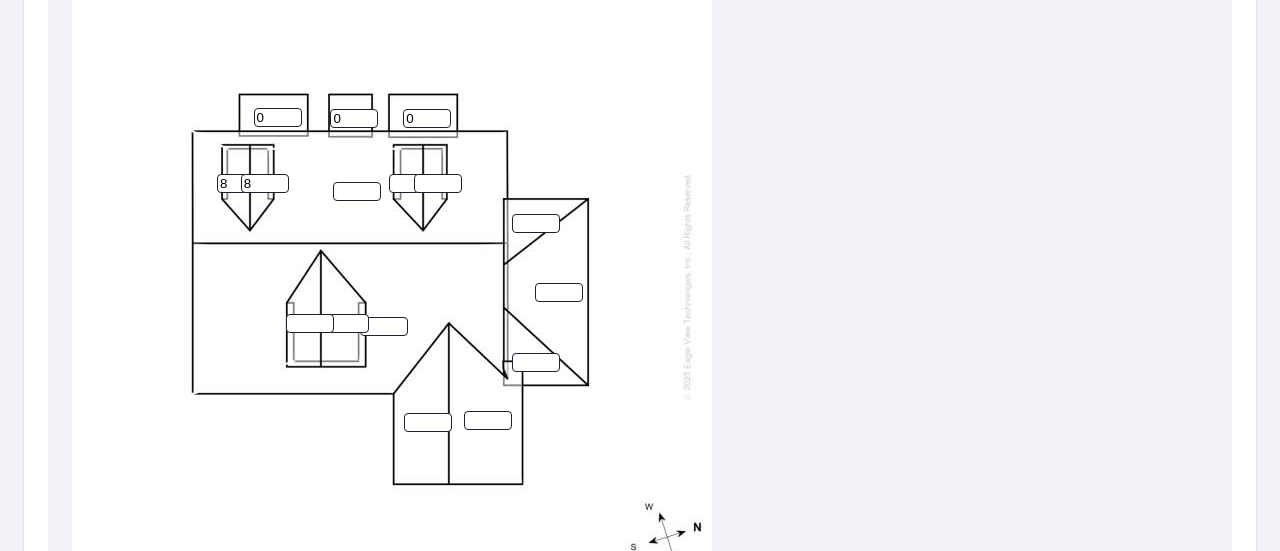 type on "8" 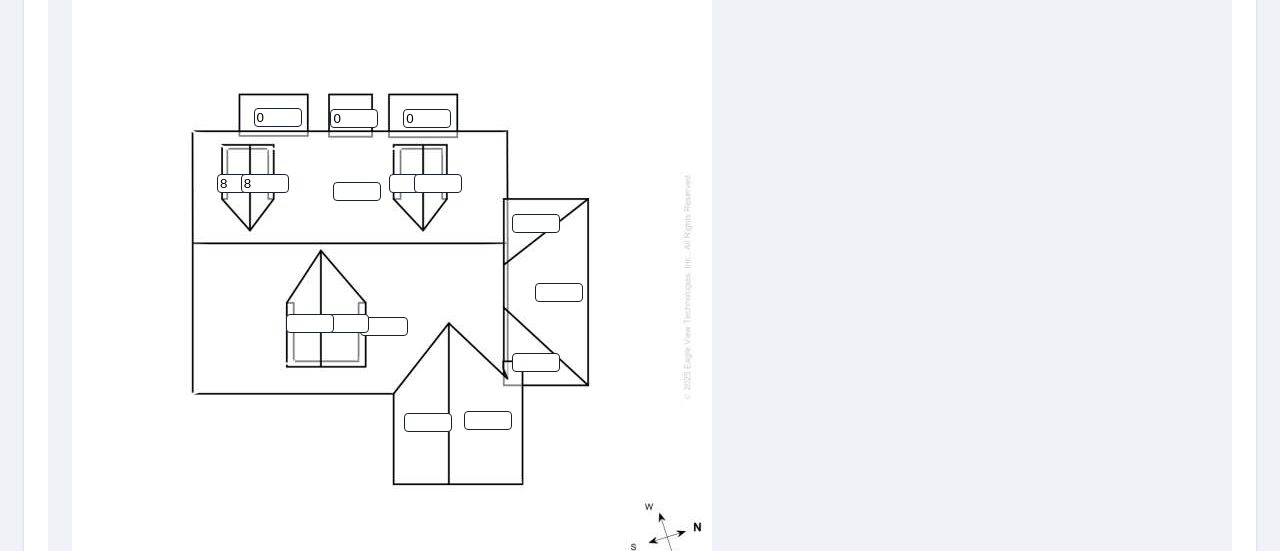 click at bounding box center [357, 191] 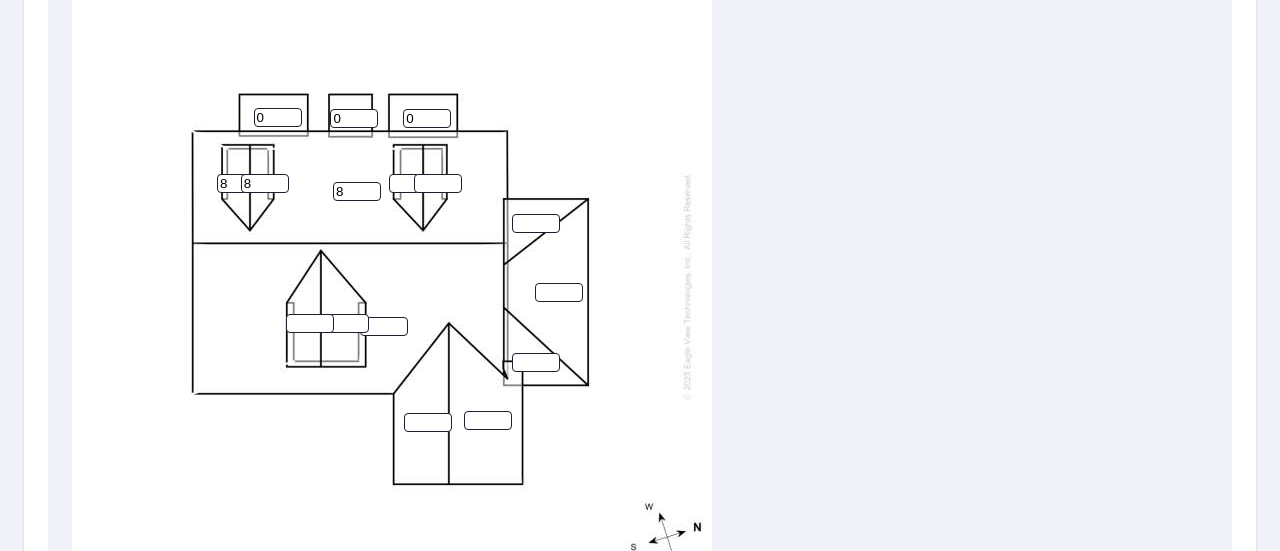 type on "8" 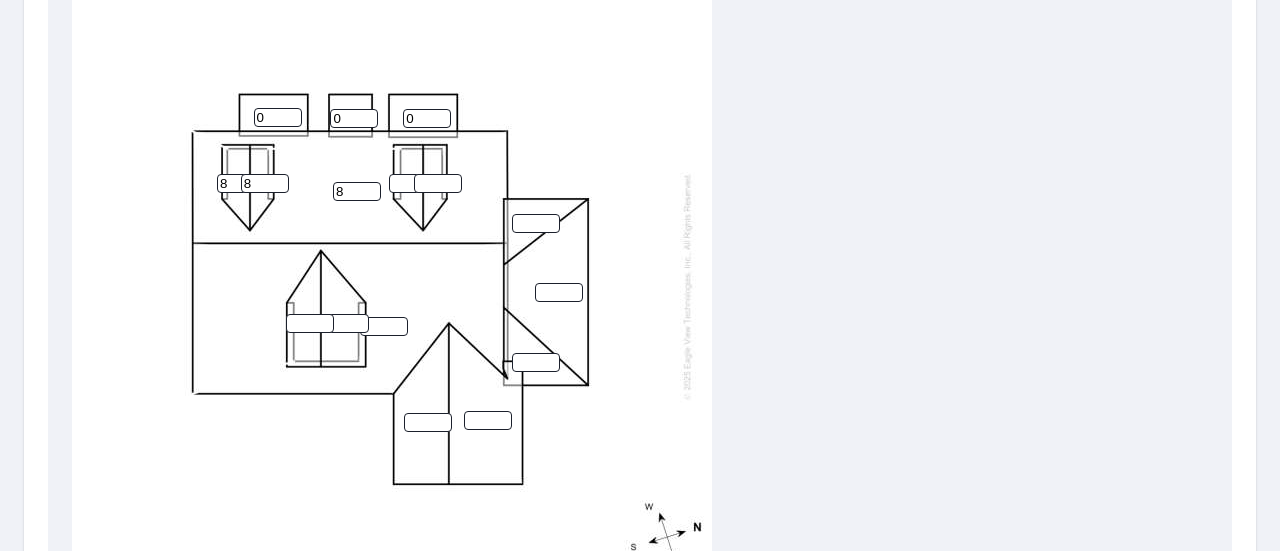 click at bounding box center (413, 183) 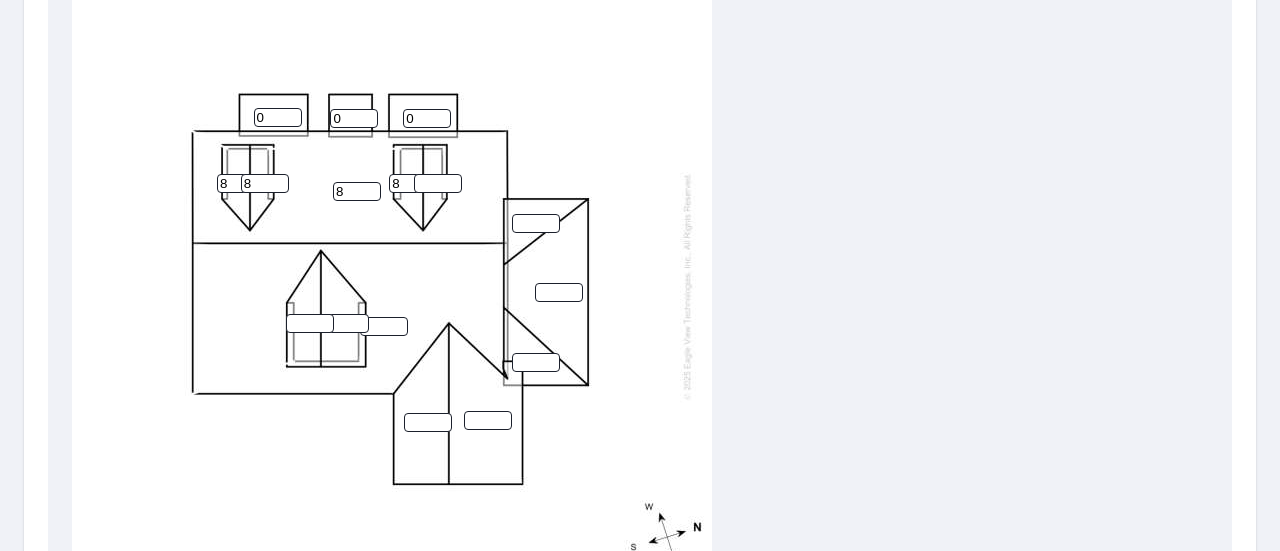 type on "8" 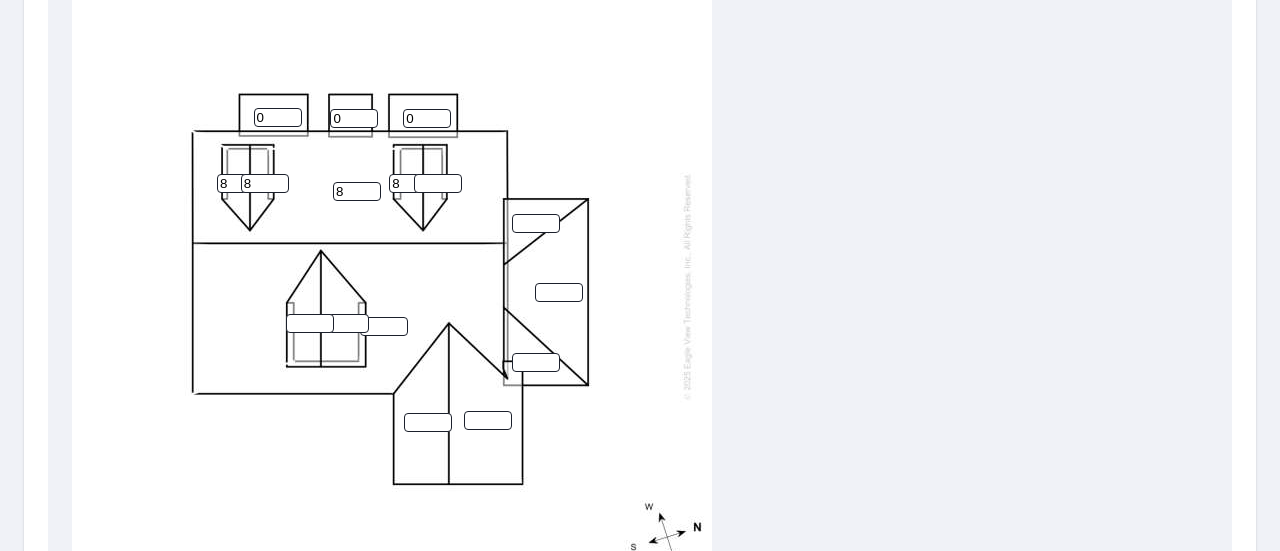 click at bounding box center (438, 183) 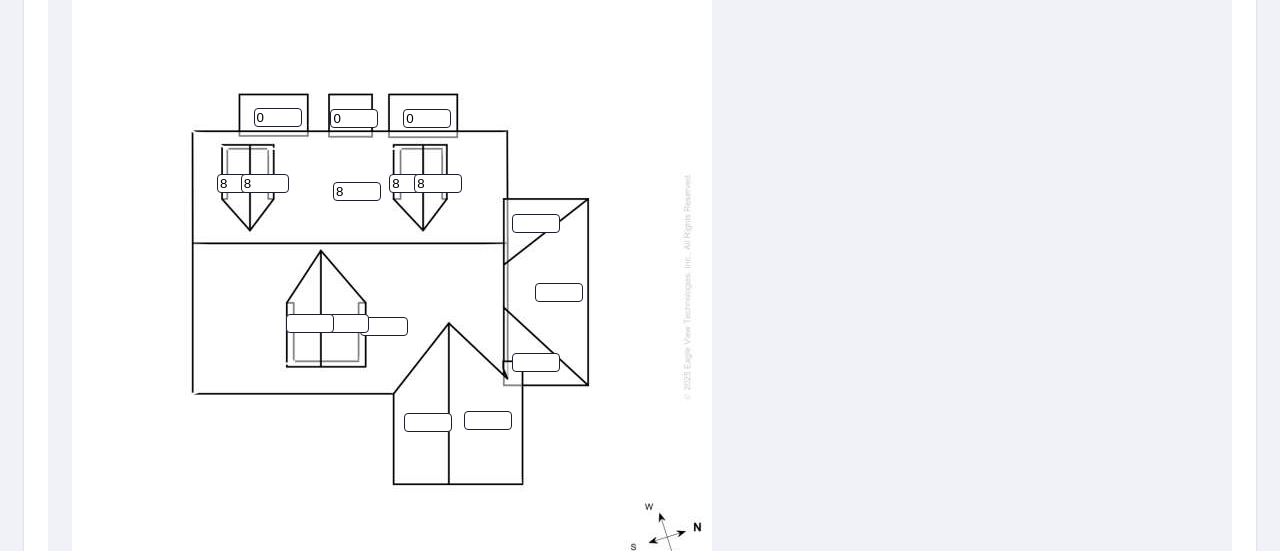 type on "8" 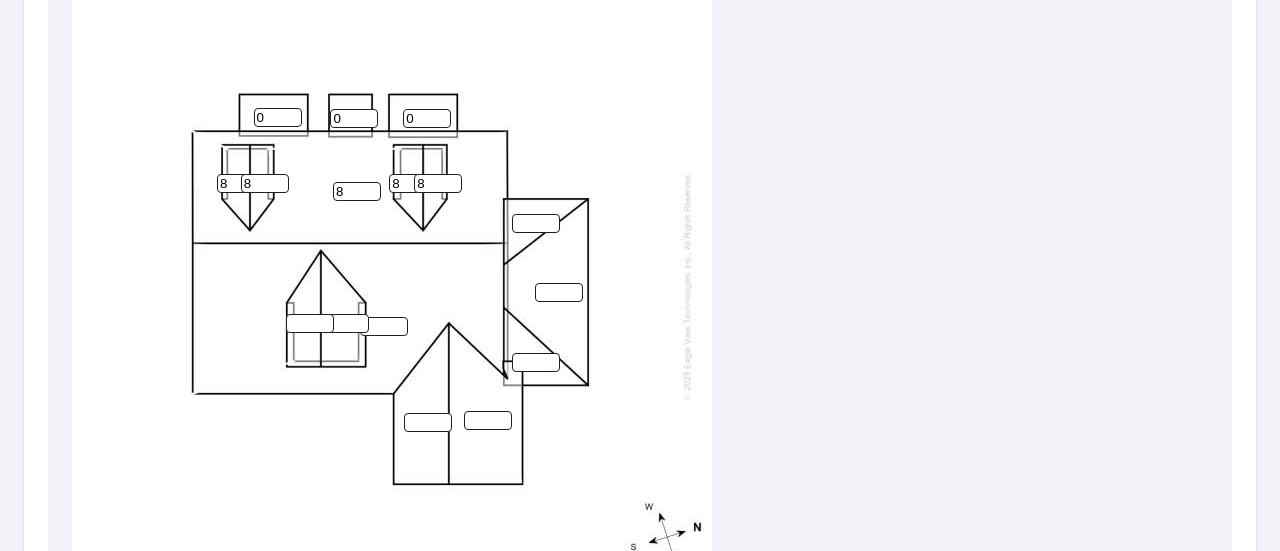 click at bounding box center [536, 223] 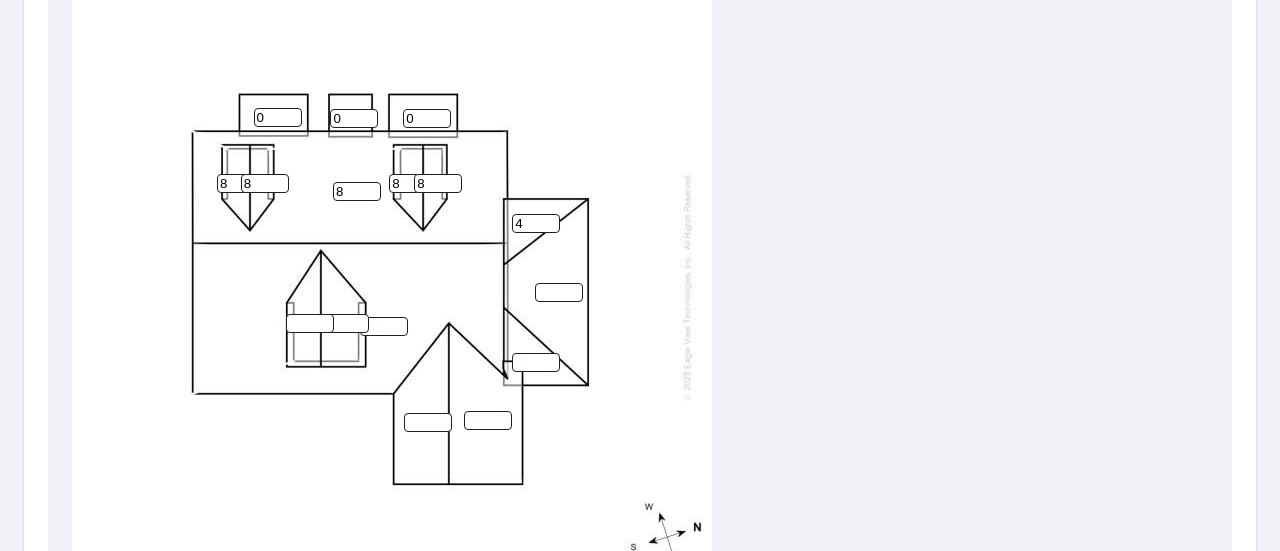 type on "4" 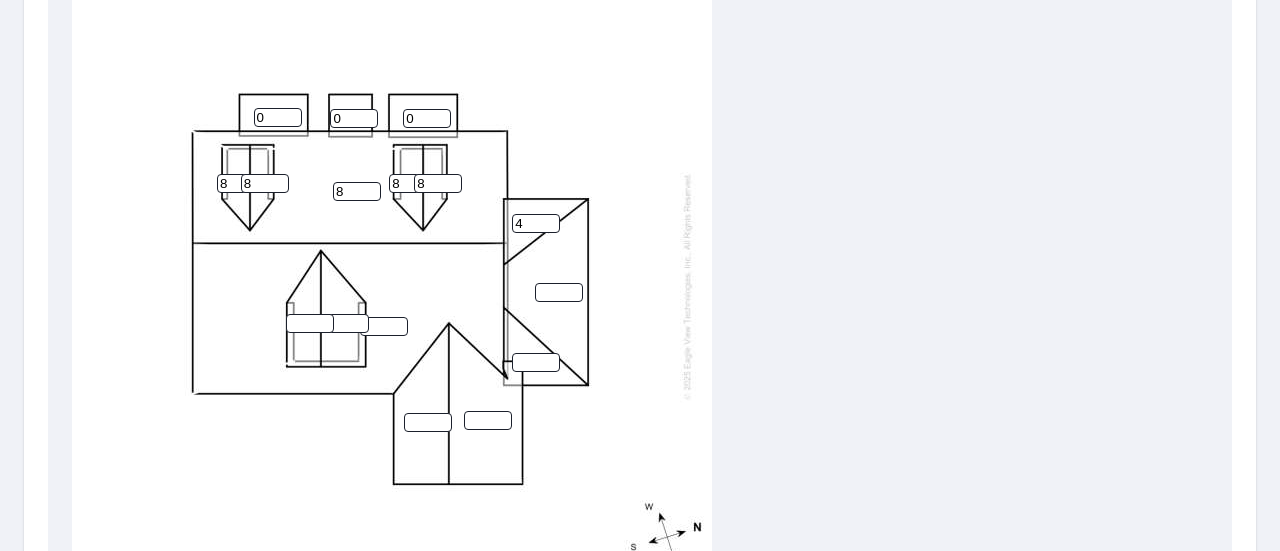 click at bounding box center [559, 292] 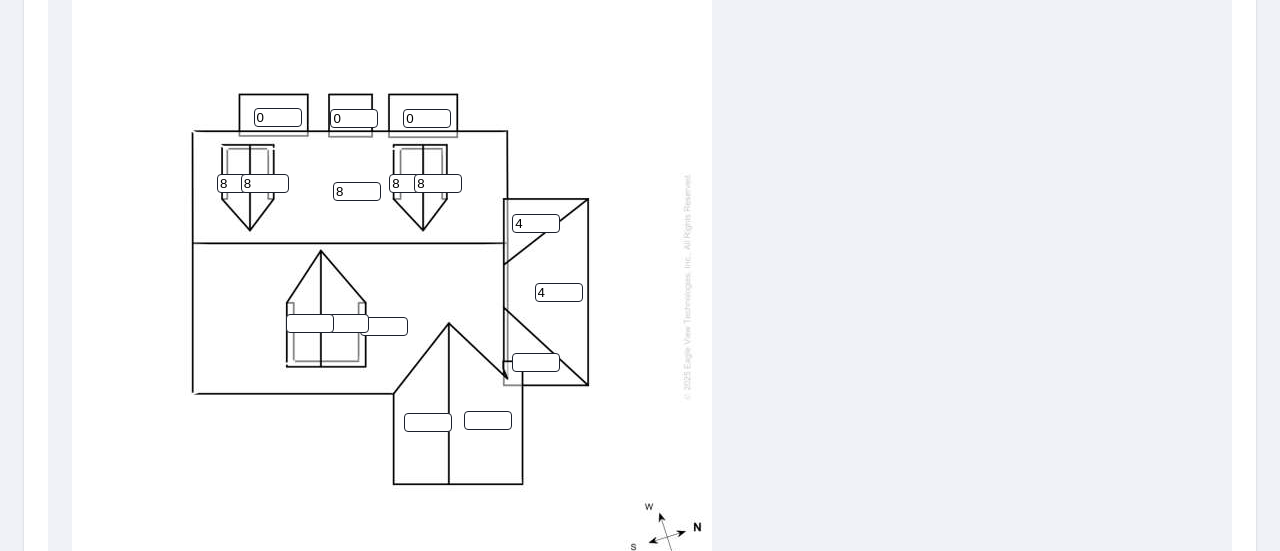 type on "4" 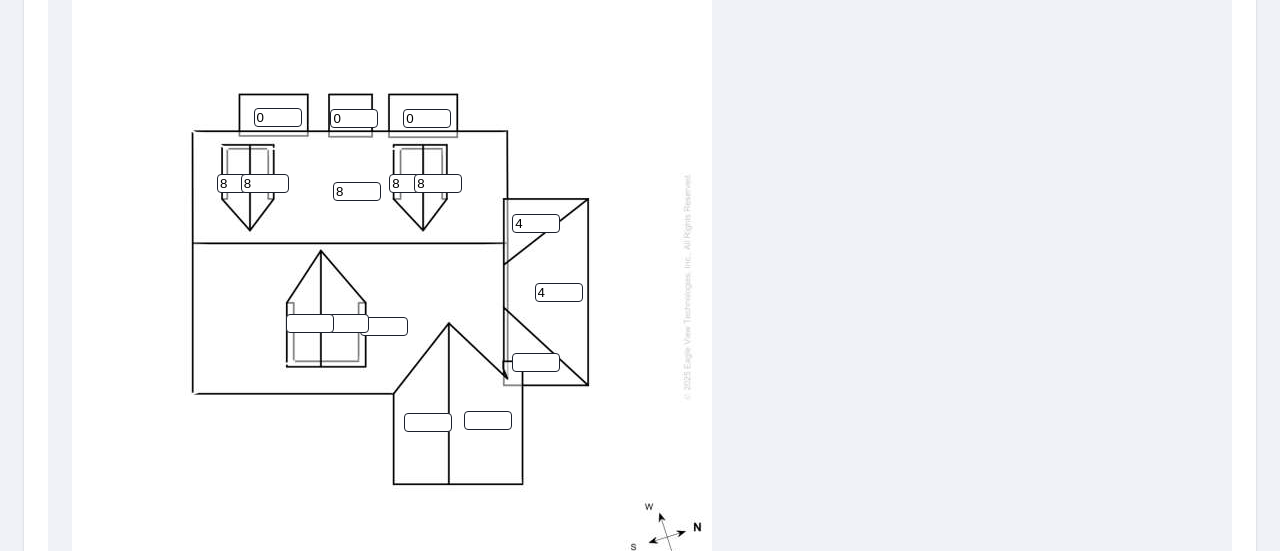 click at bounding box center (536, 362) 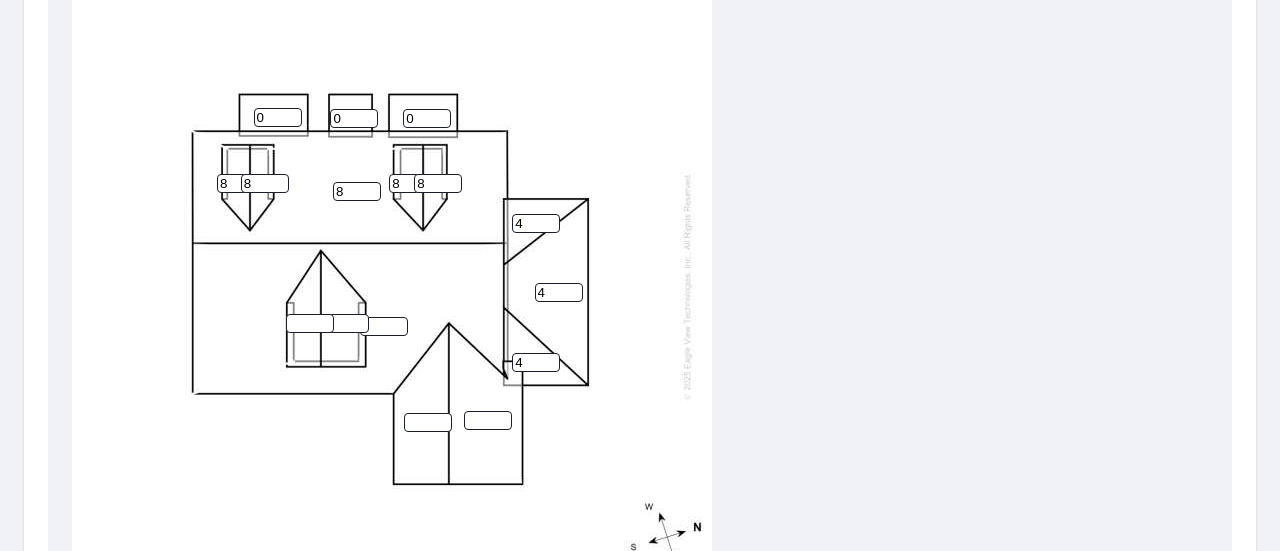 type on "4" 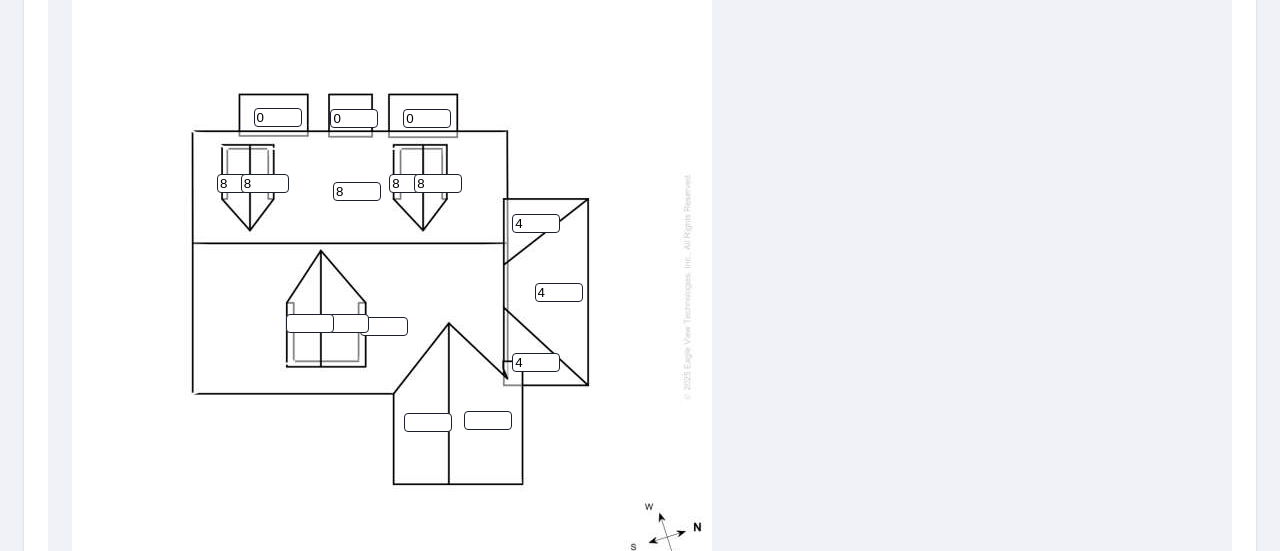 click at bounding box center [310, 323] 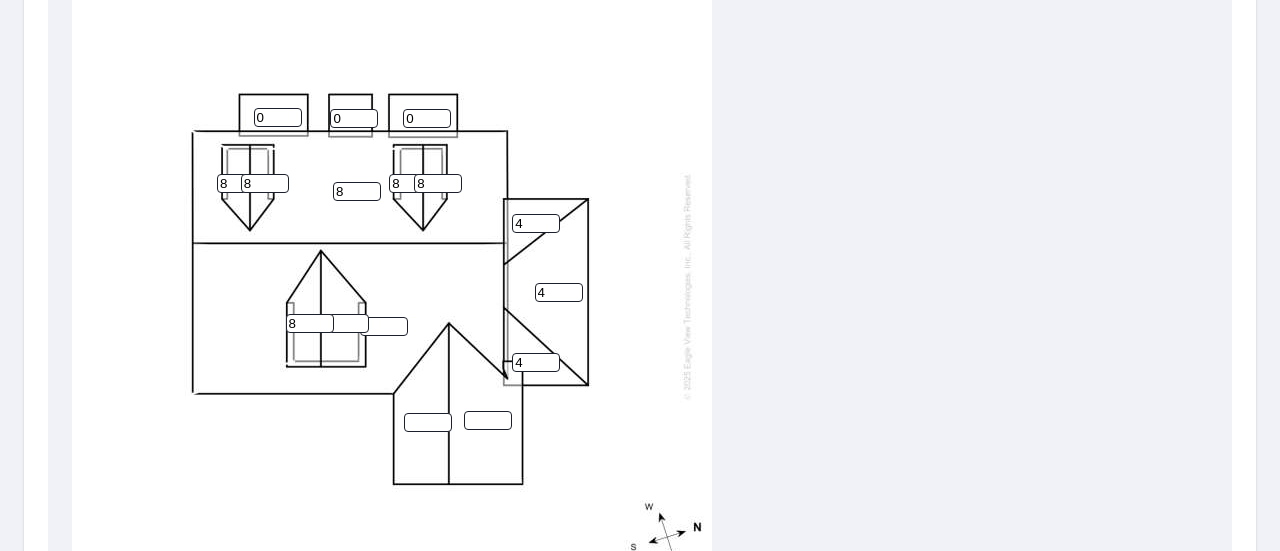 type on "8" 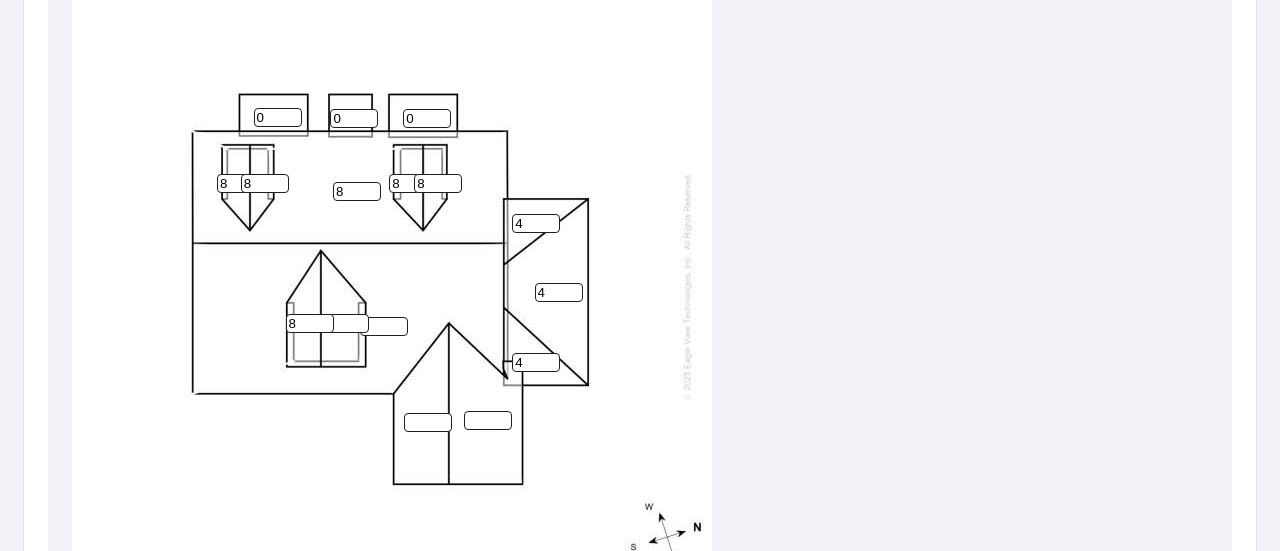 click at bounding box center (345, 323) 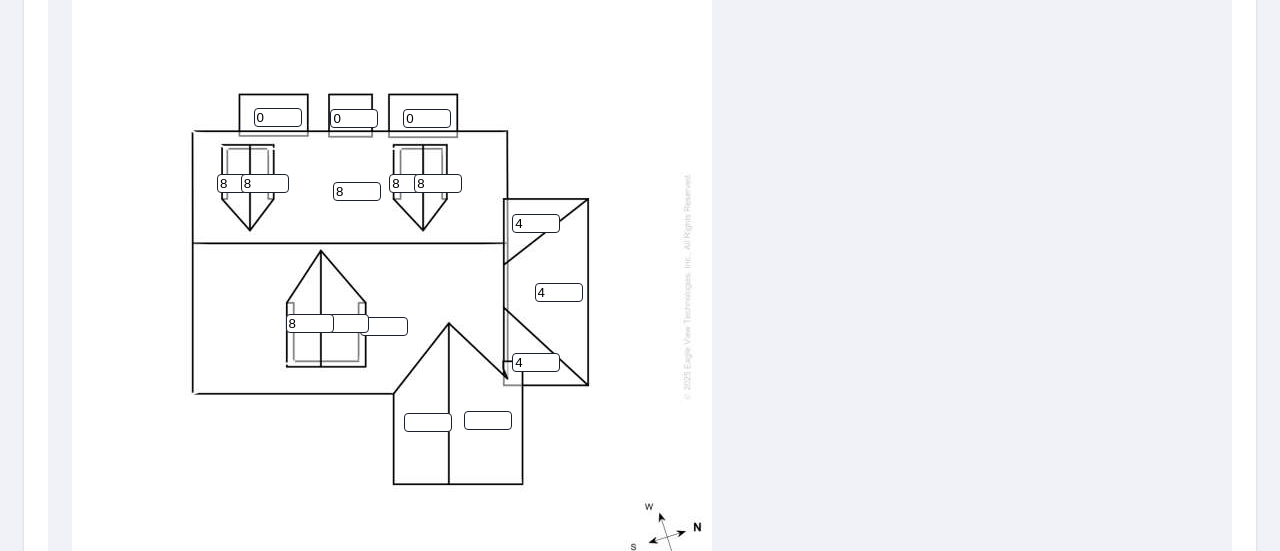 type on "8" 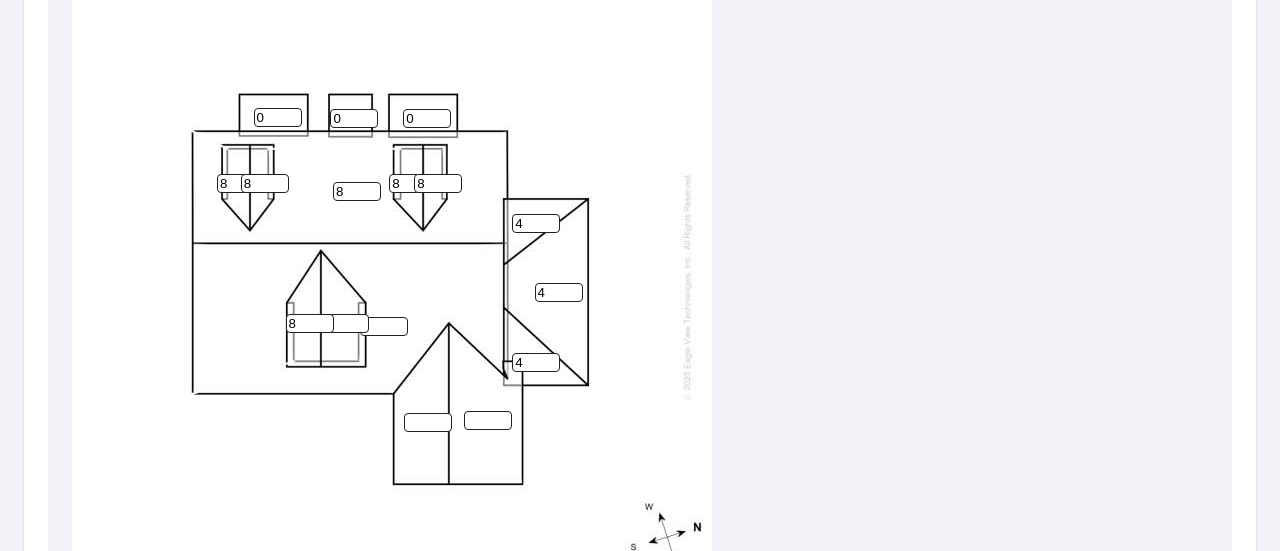 click at bounding box center (384, 326) 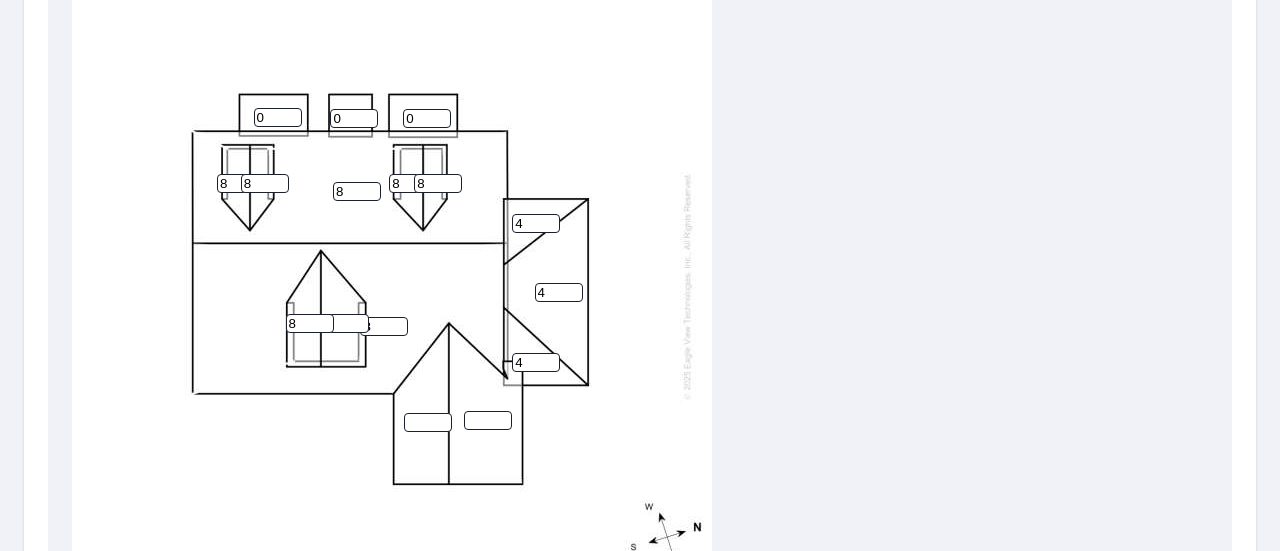 type on "8" 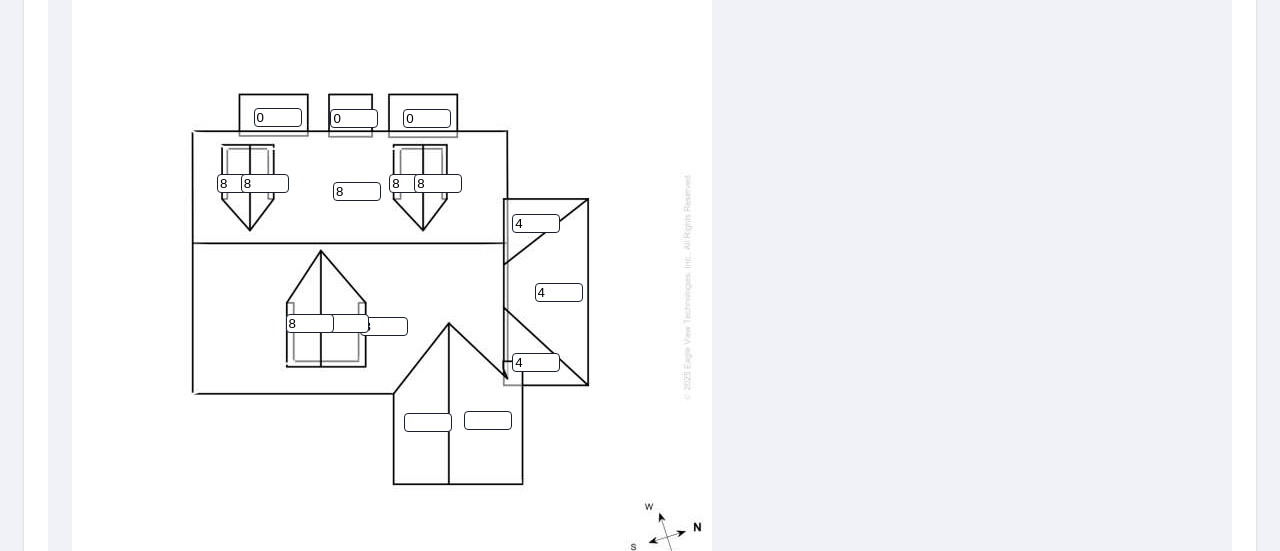 drag, startPoint x: 442, startPoint y: 434, endPoint x: 434, endPoint y: 423, distance: 13.601471 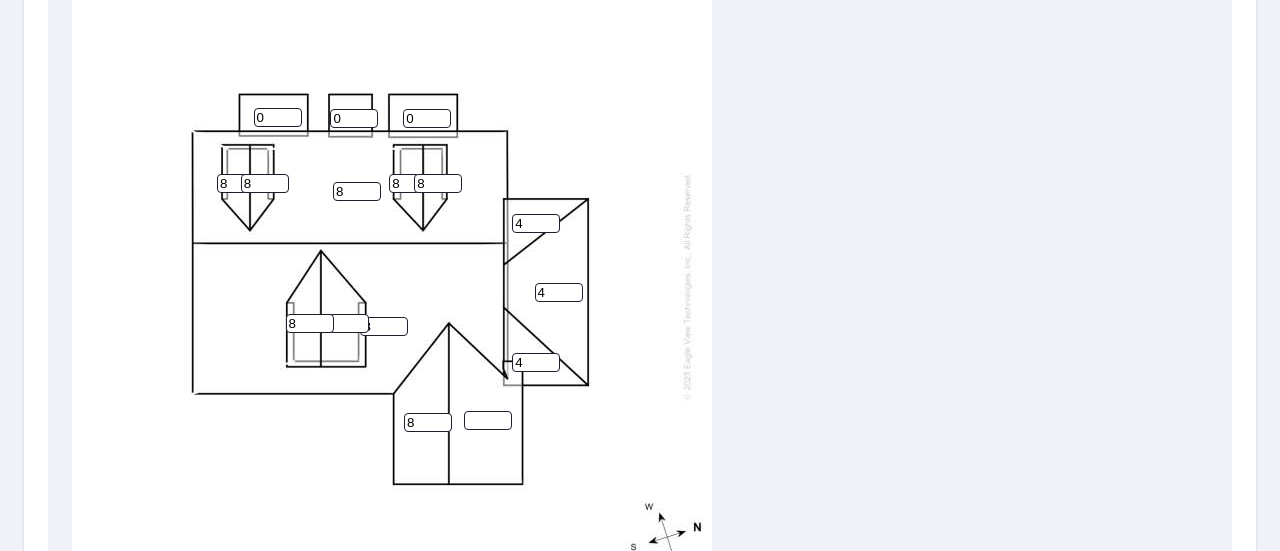 type on "8" 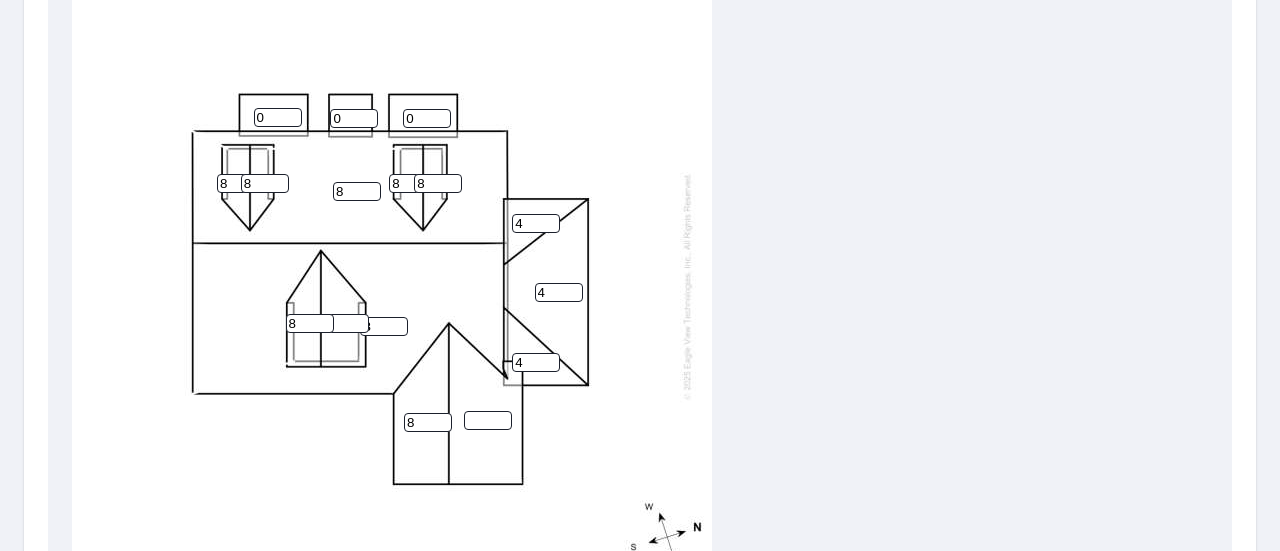 click at bounding box center (488, 420) 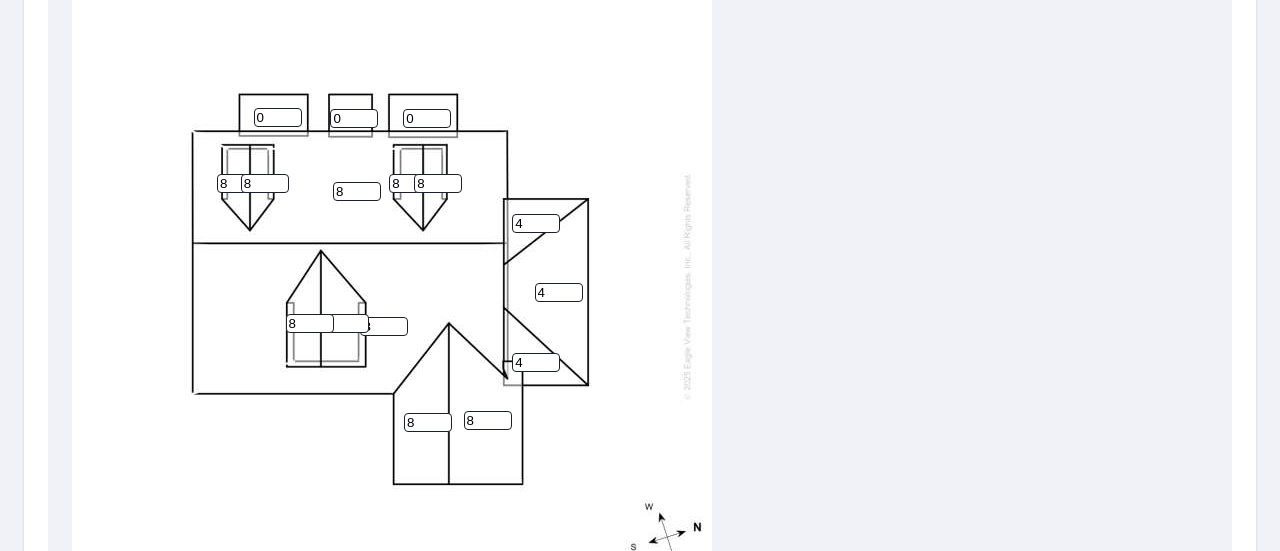 scroll, scrollTop: 19, scrollLeft: 0, axis: vertical 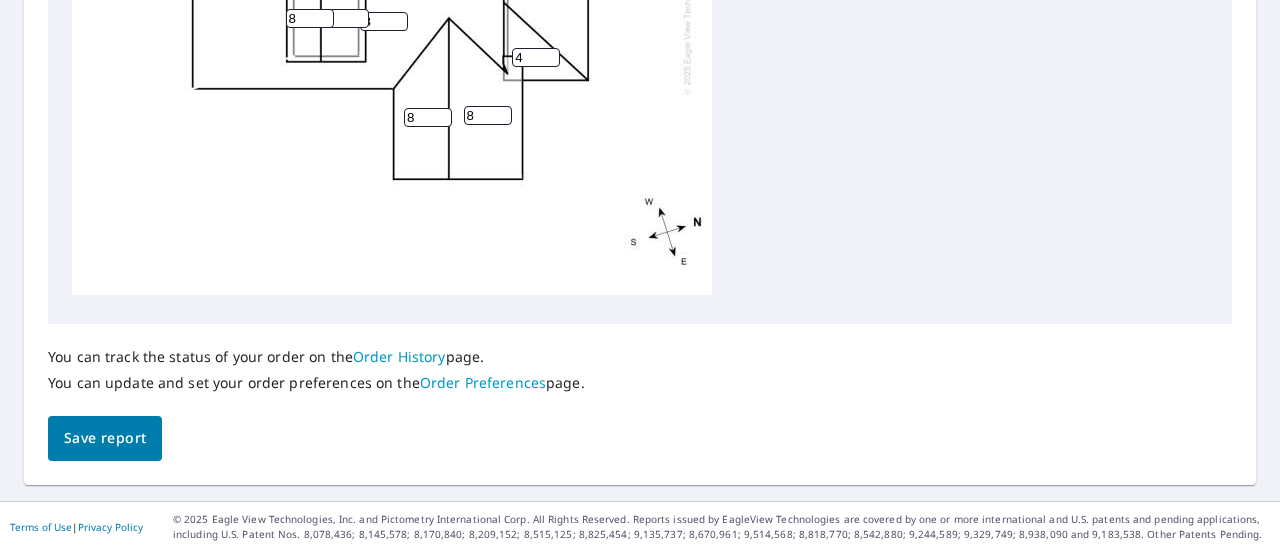 type on "8" 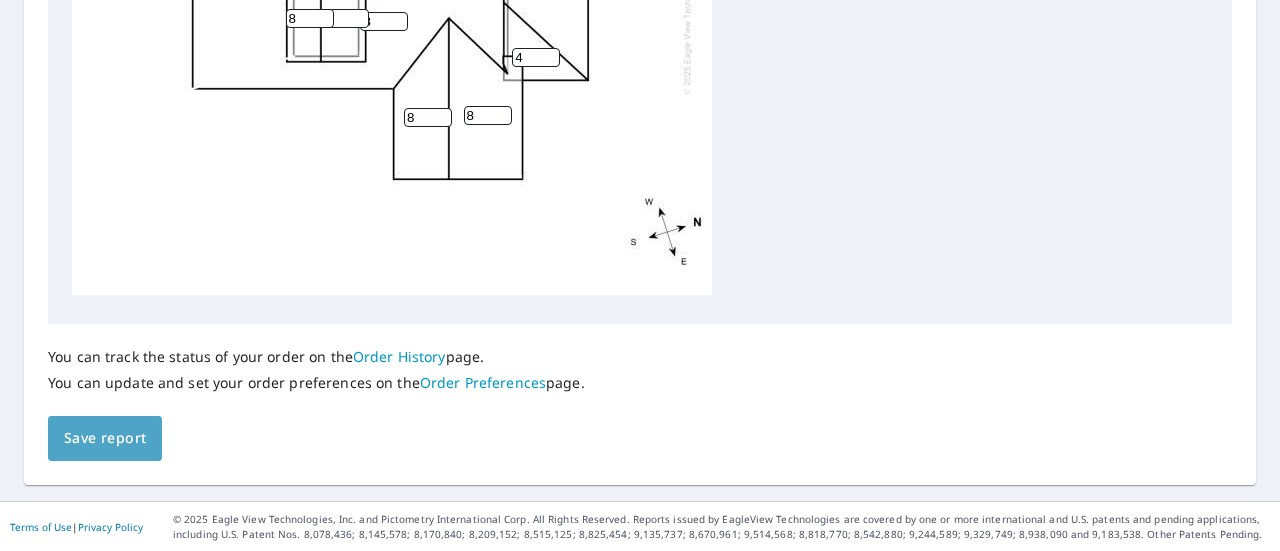 click on "Save report" at bounding box center (105, 438) 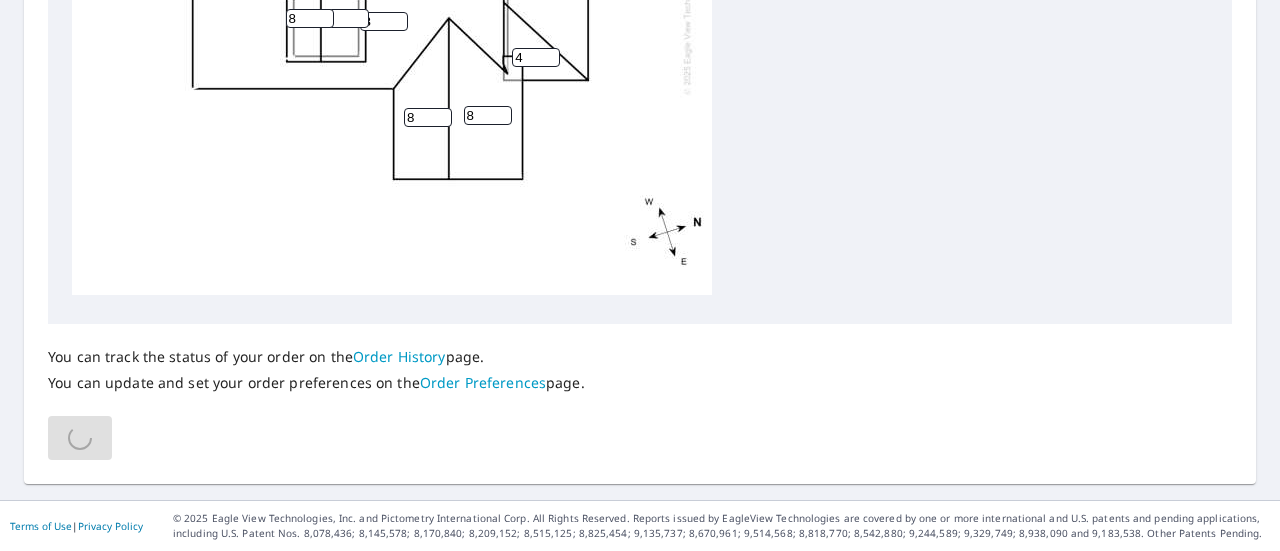 scroll, scrollTop: 731, scrollLeft: 0, axis: vertical 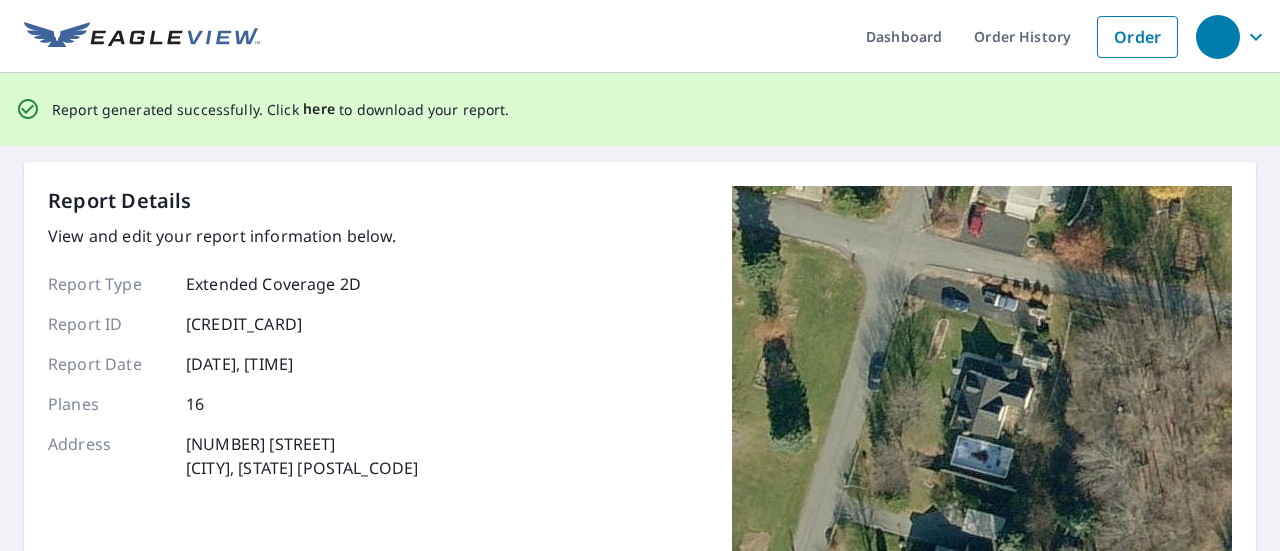 click on "here" at bounding box center [319, 109] 